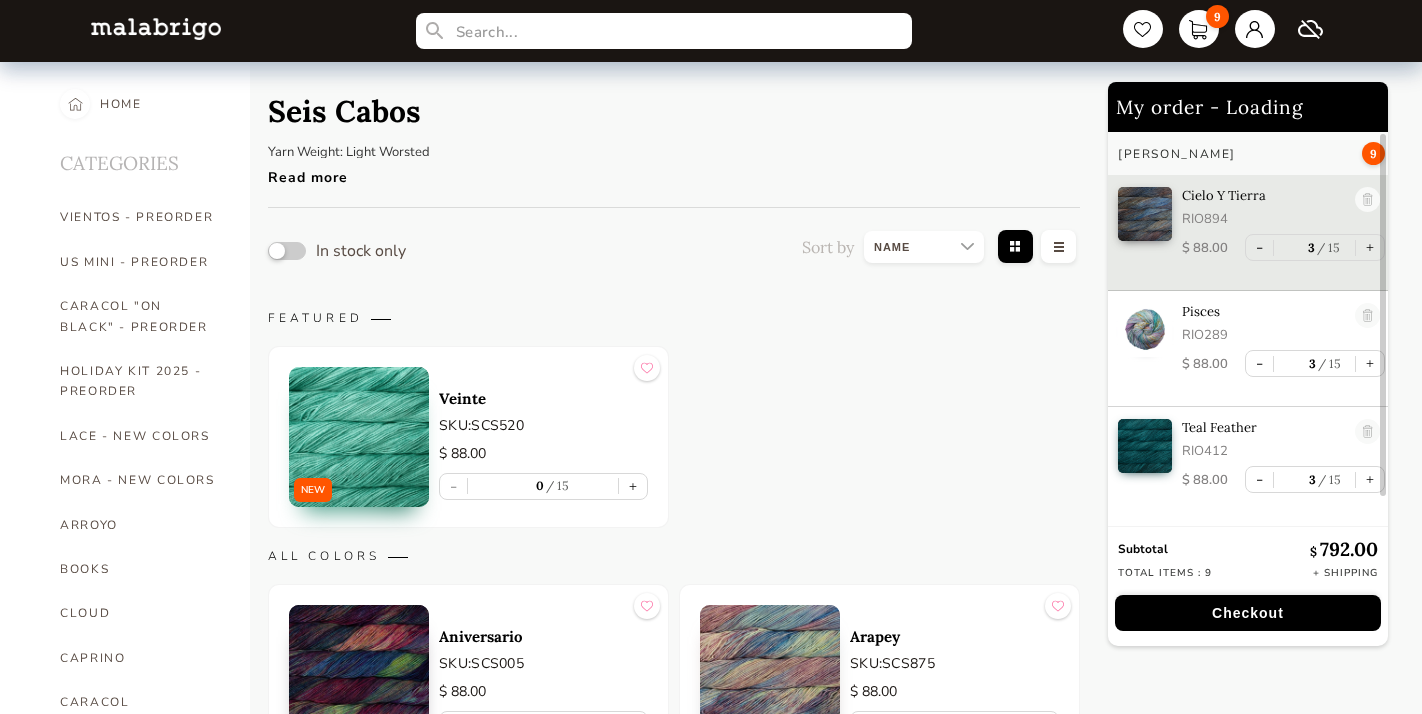 scroll, scrollTop: 0, scrollLeft: 0, axis: both 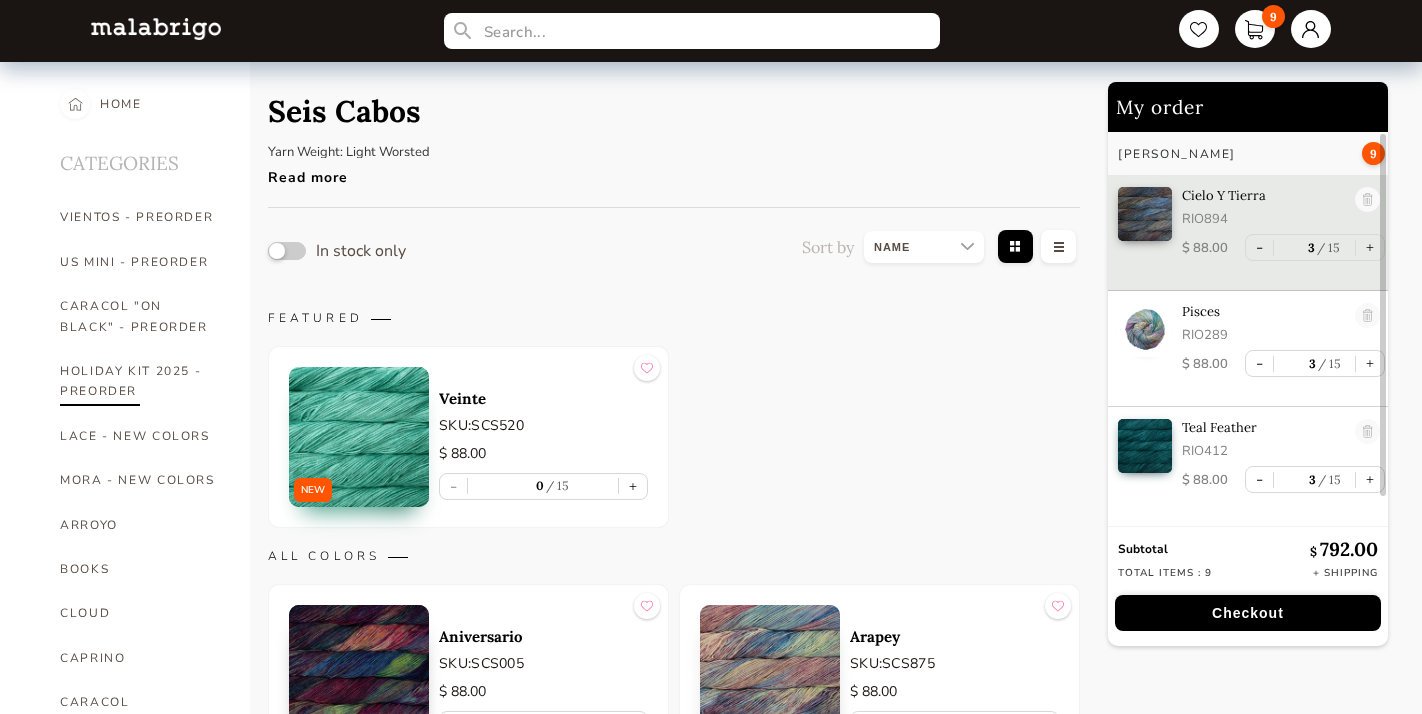 click on "HOLIDAY KIT 2025 - PREORDER" at bounding box center (140, 381) 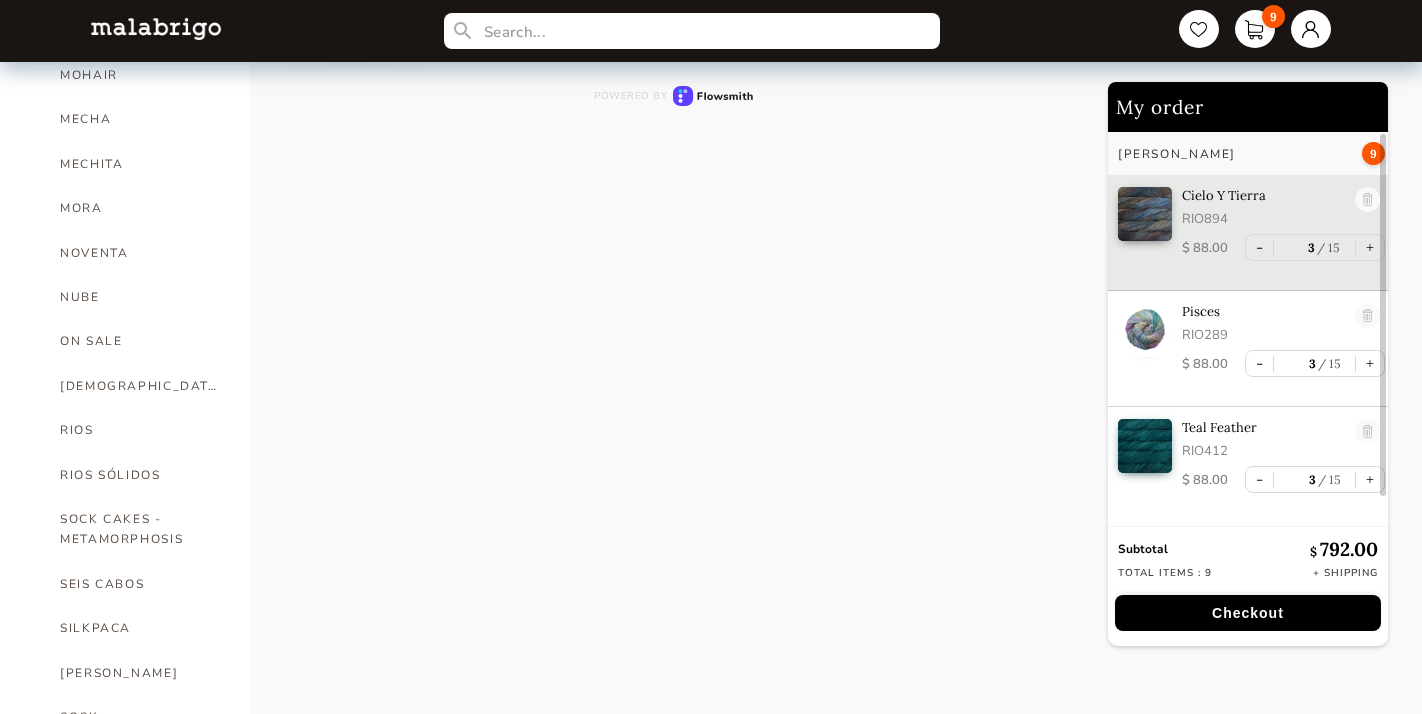 scroll, scrollTop: 857, scrollLeft: 0, axis: vertical 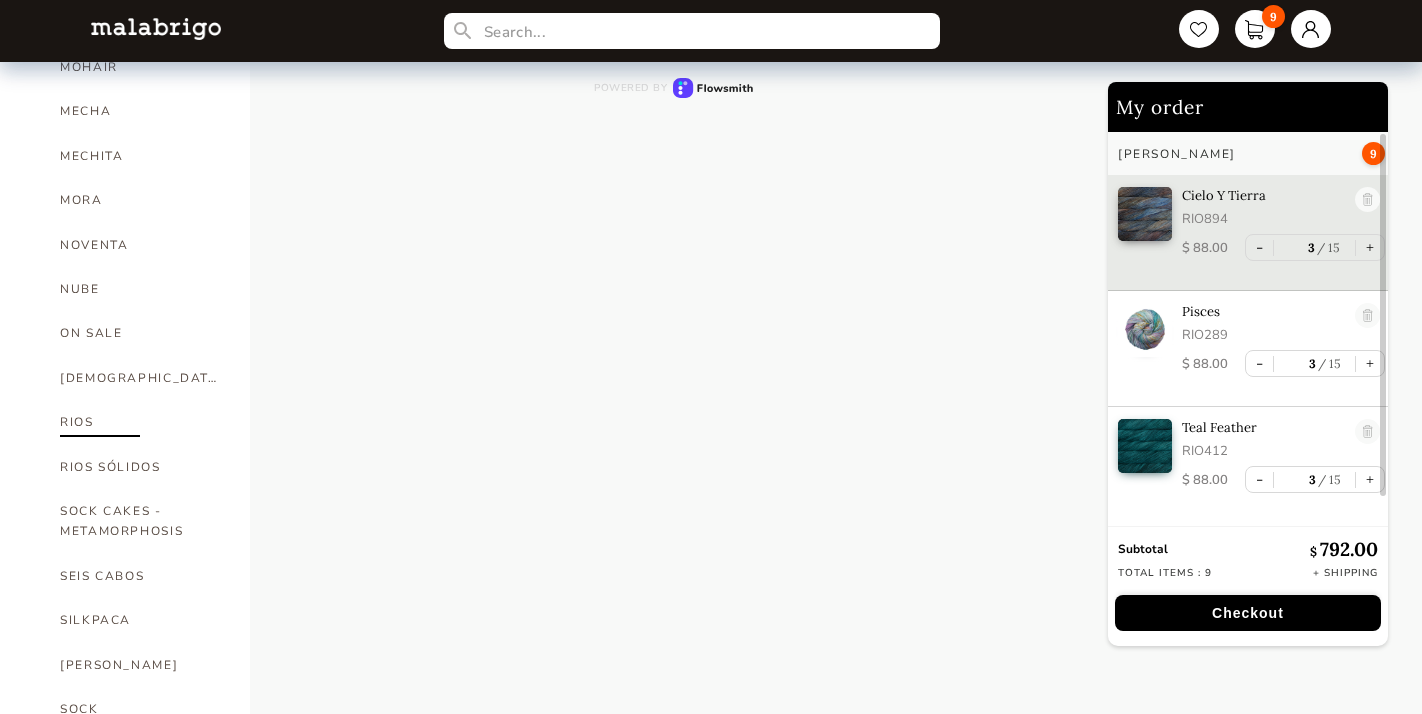 click on "RIOS" at bounding box center (140, 422) 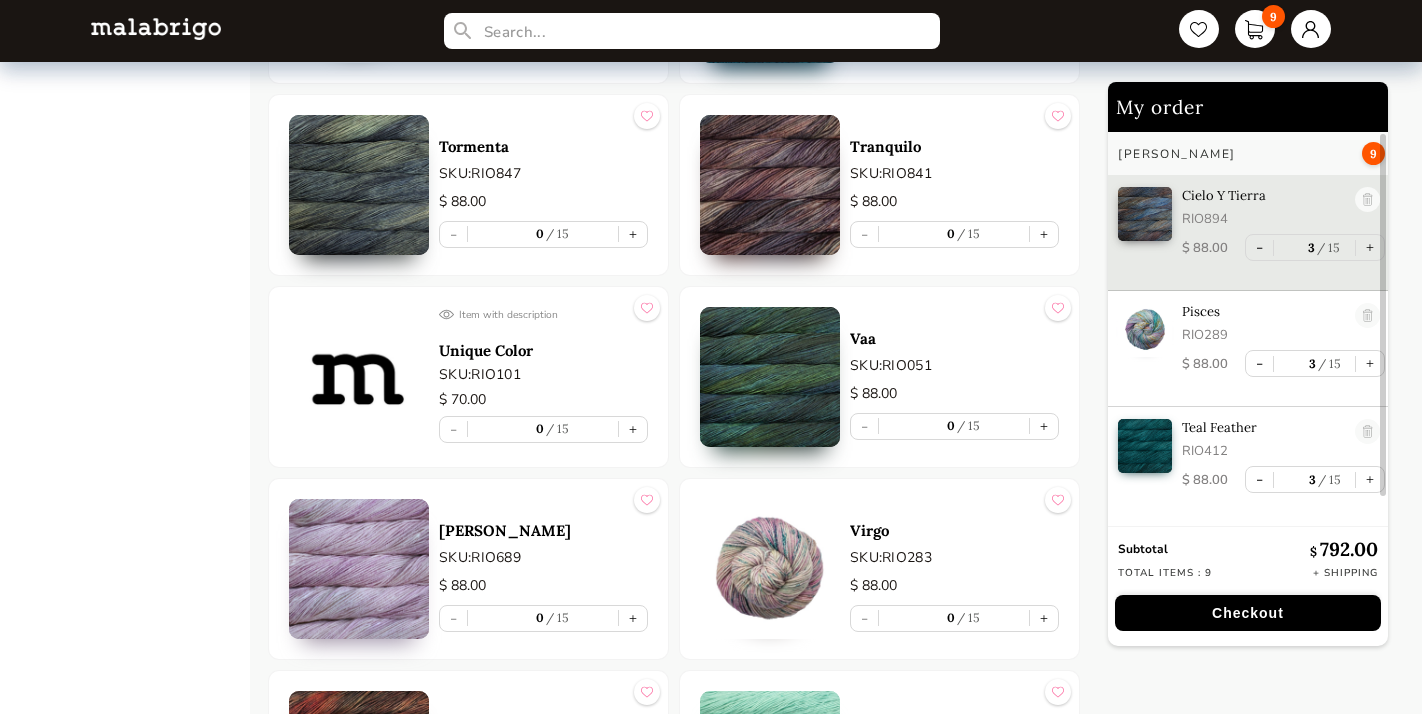 scroll, scrollTop: 9578, scrollLeft: 0, axis: vertical 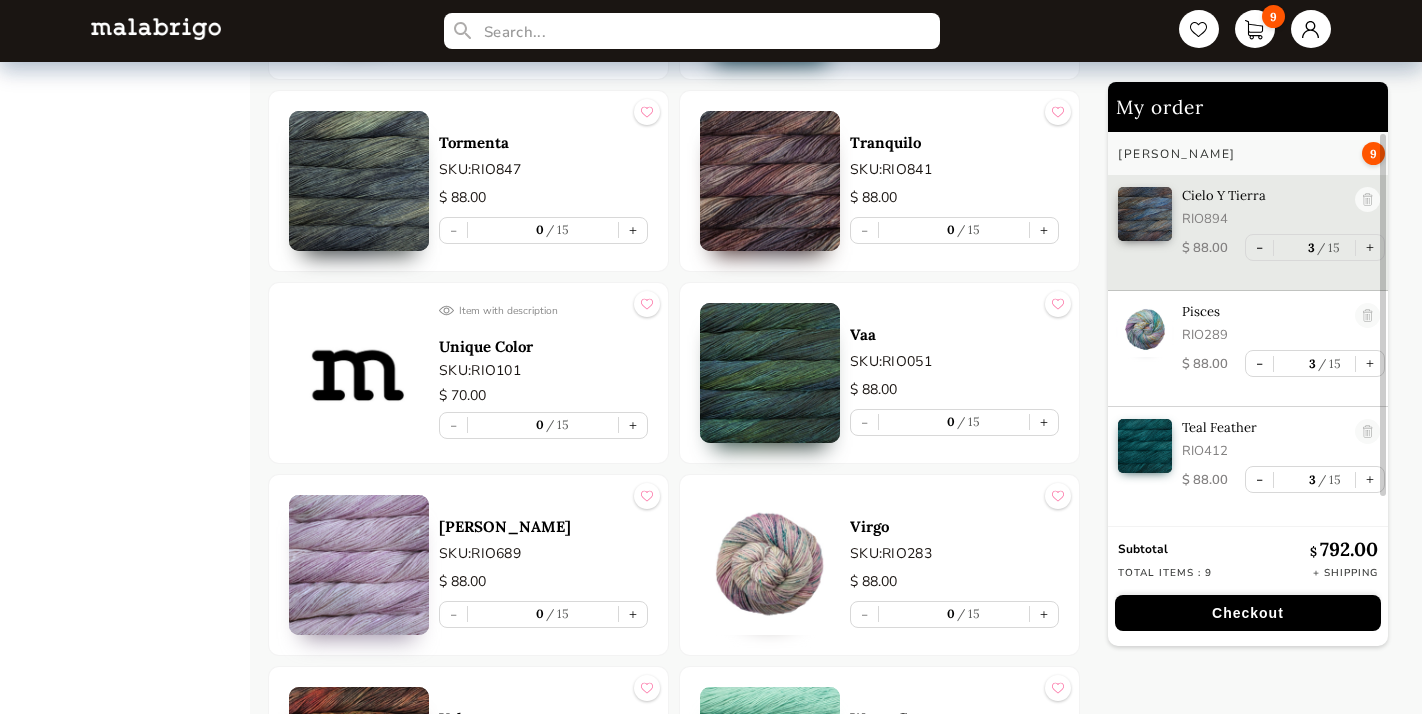 click on "Unique Color" at bounding box center [543, 346] 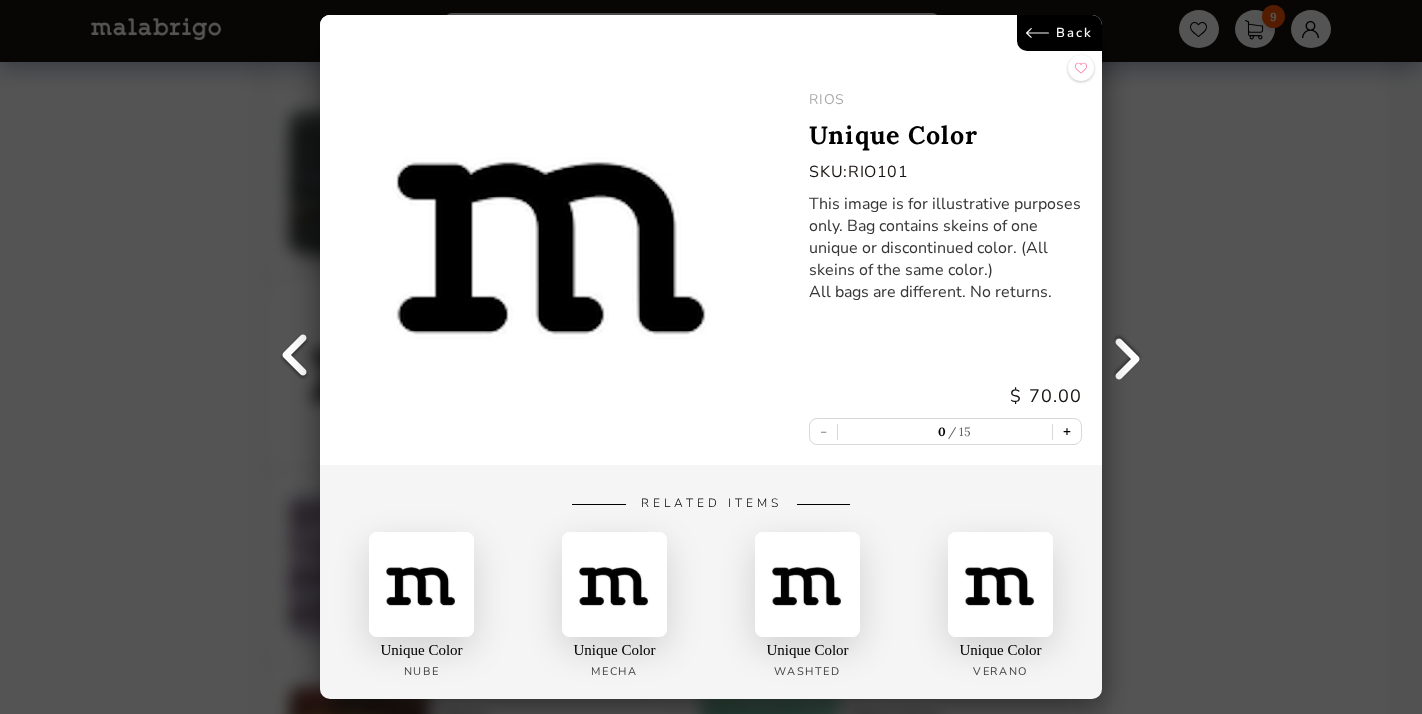 click on "+" at bounding box center [1067, 431] 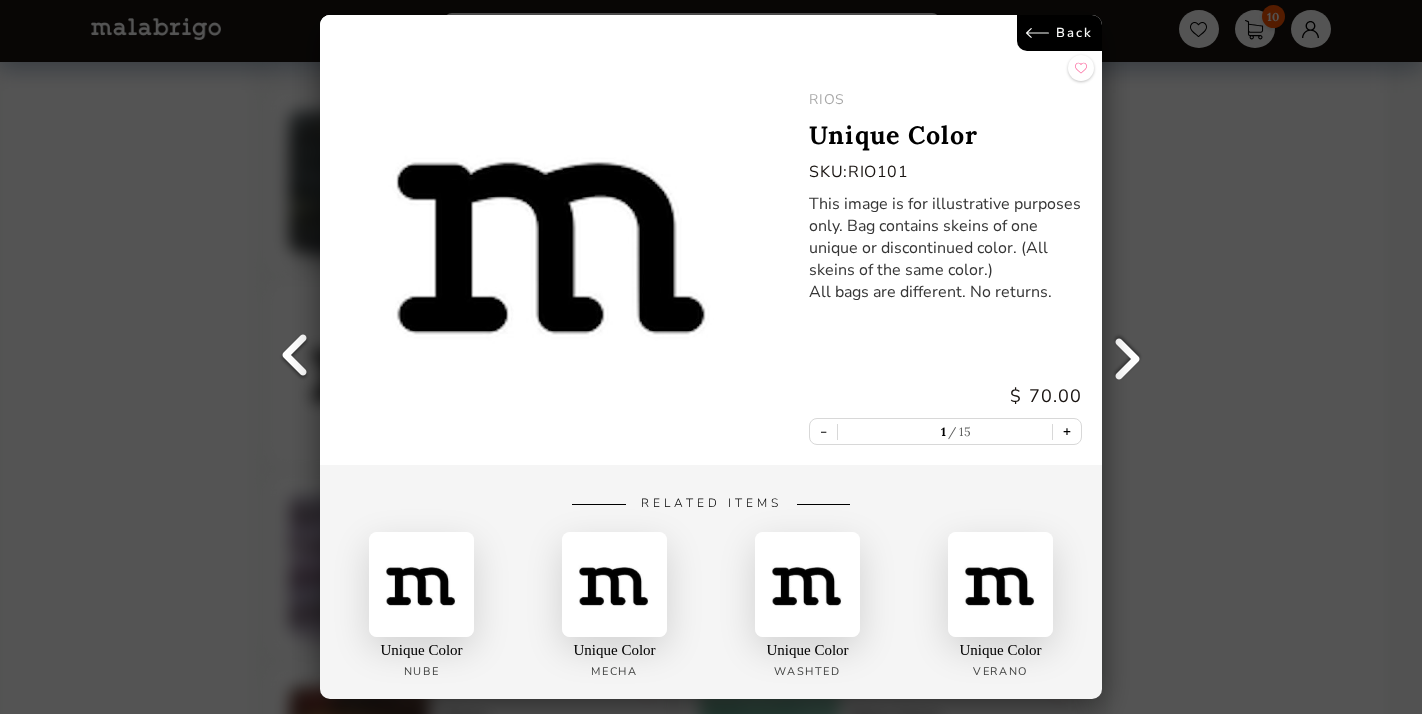 click on "+" at bounding box center [1067, 431] 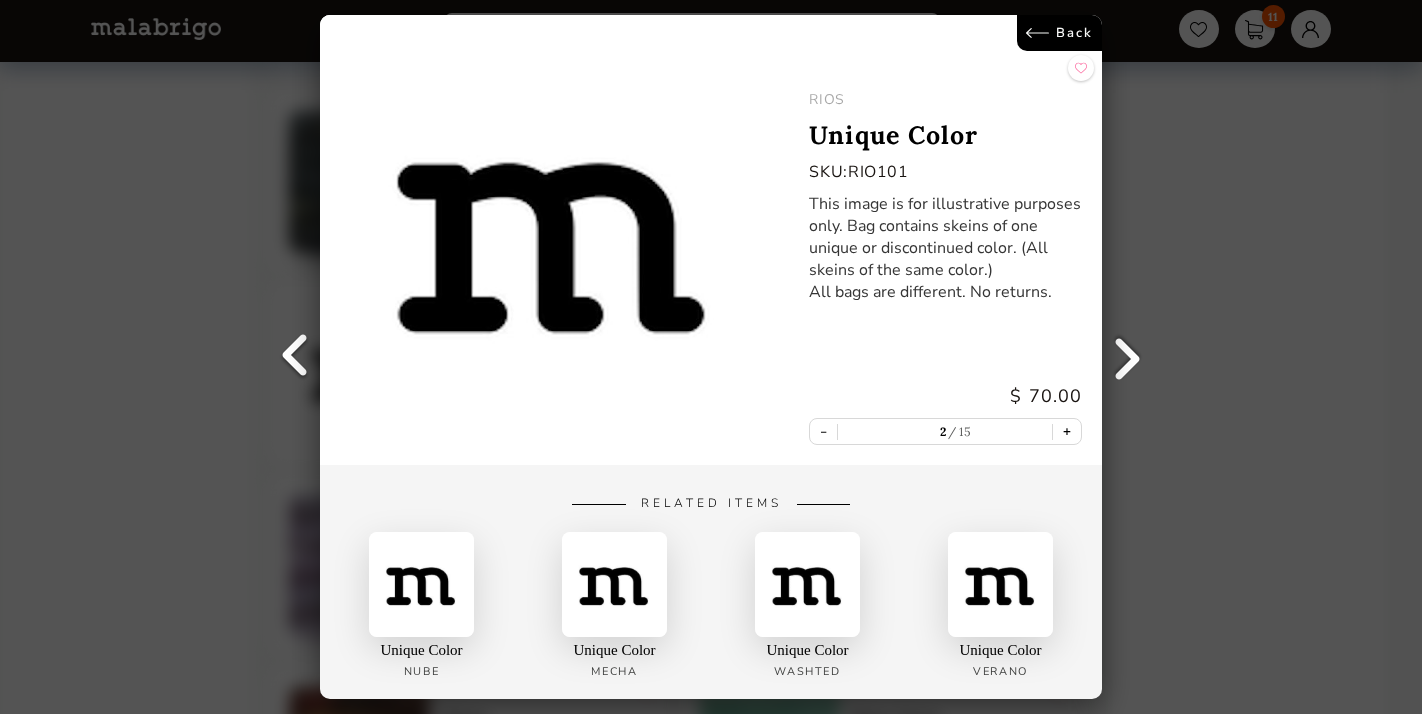 click on "+" at bounding box center [1067, 431] 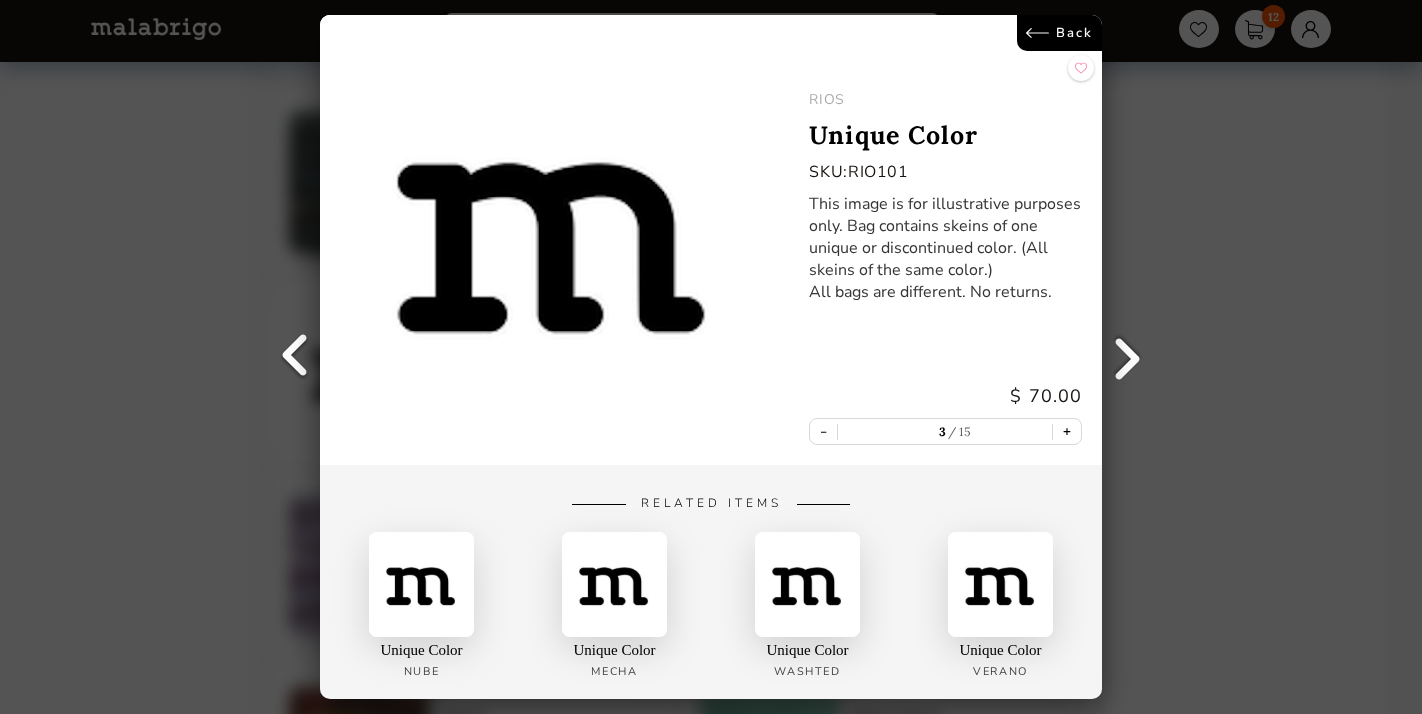 click on "+" at bounding box center (1067, 431) 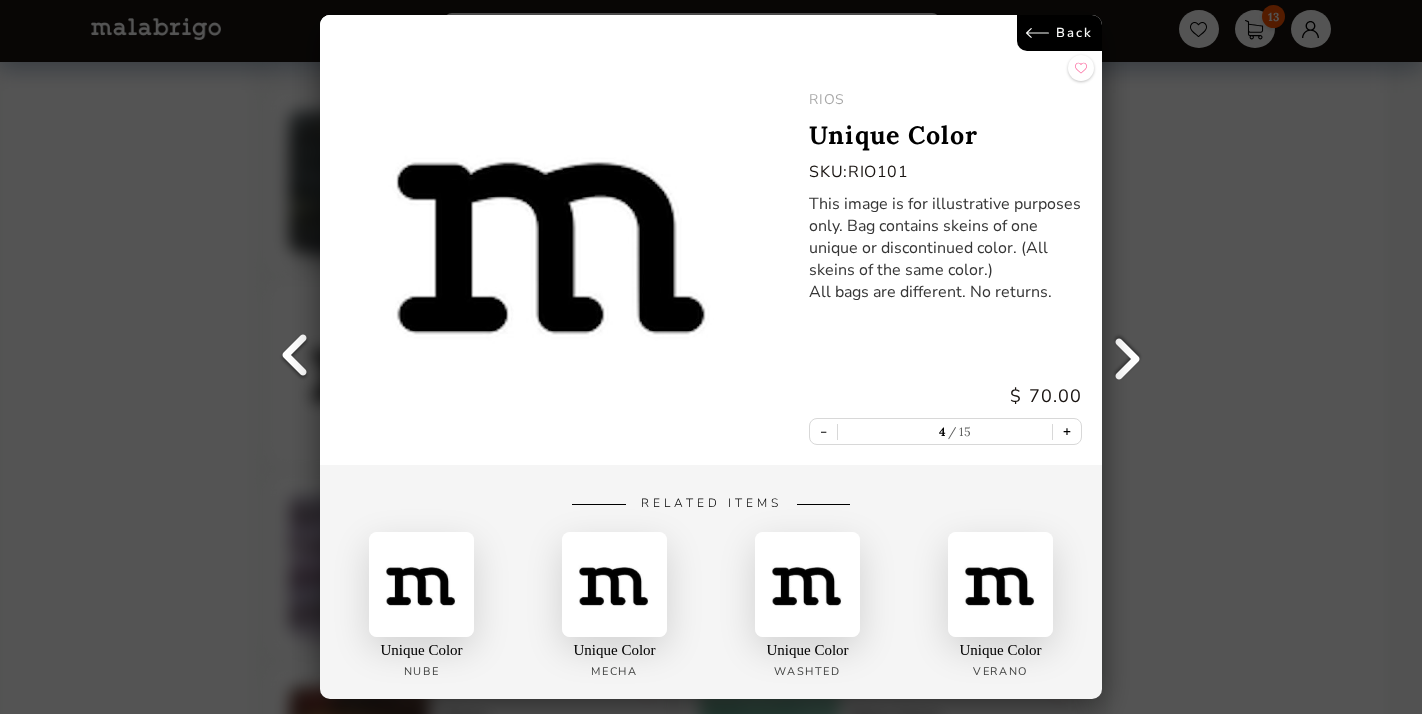 click on "+" at bounding box center (1067, 431) 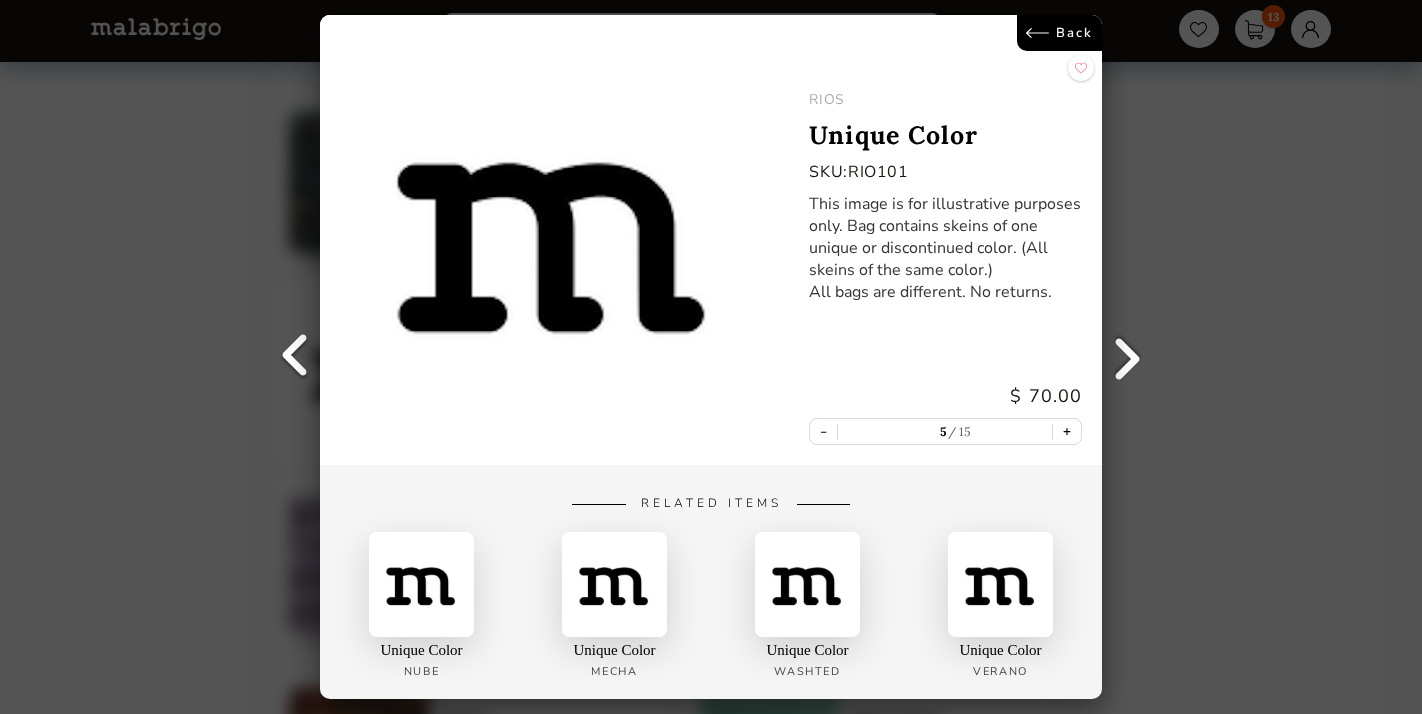 click on "+" at bounding box center (1067, 431) 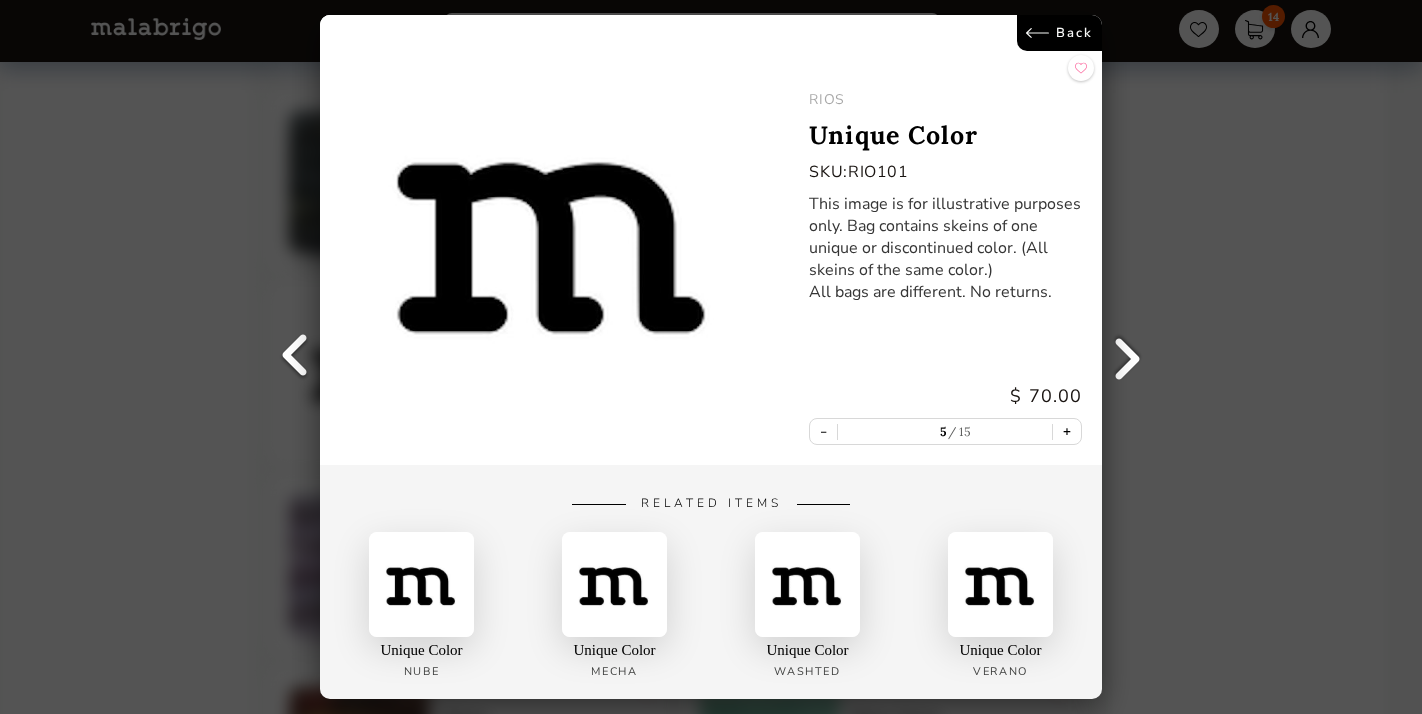 type on "6" 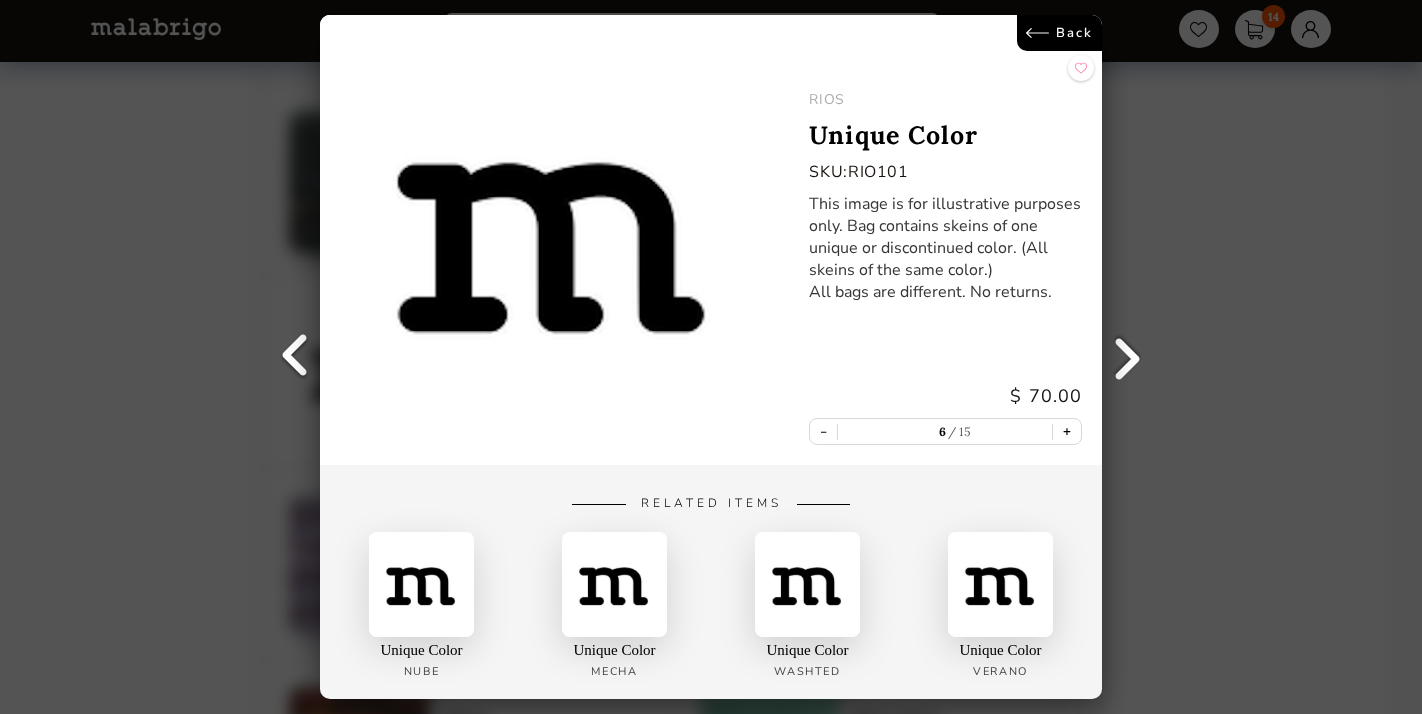 click on "+" at bounding box center [1067, 431] 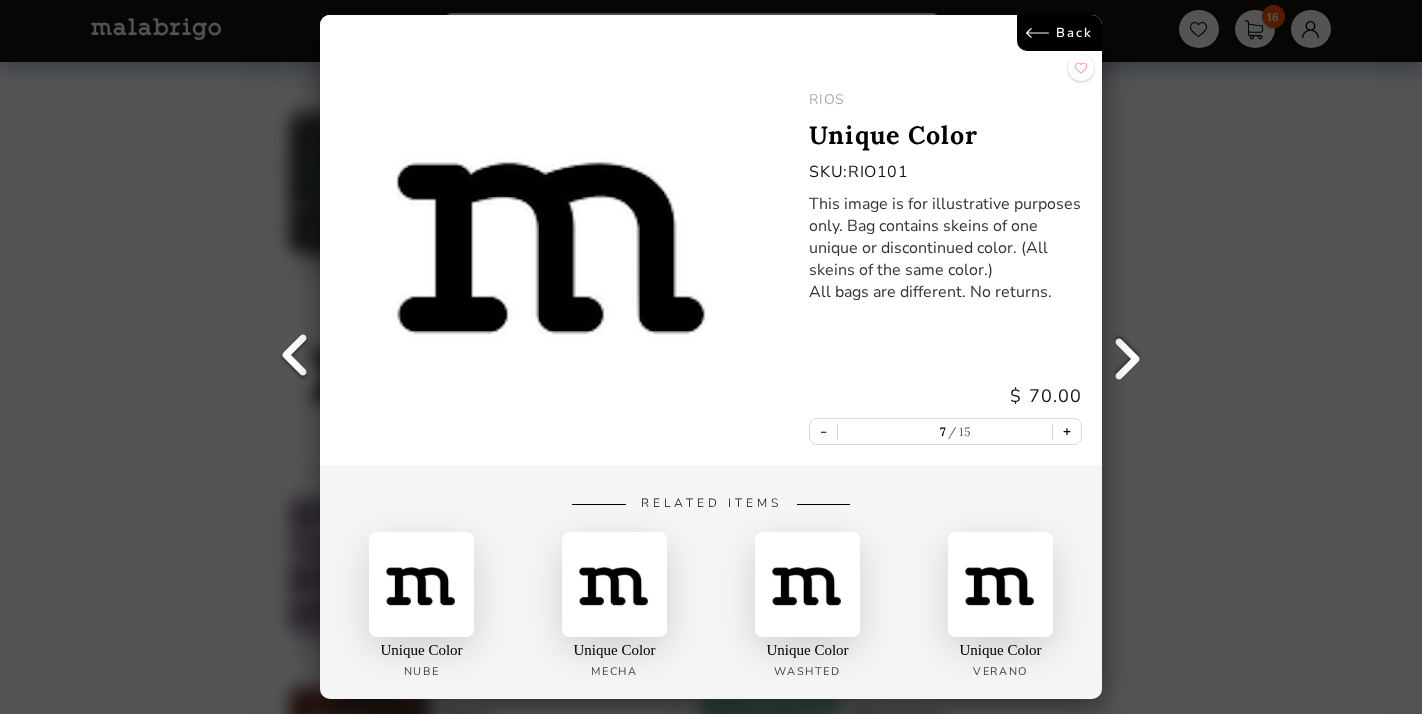 click on "+" at bounding box center (1067, 431) 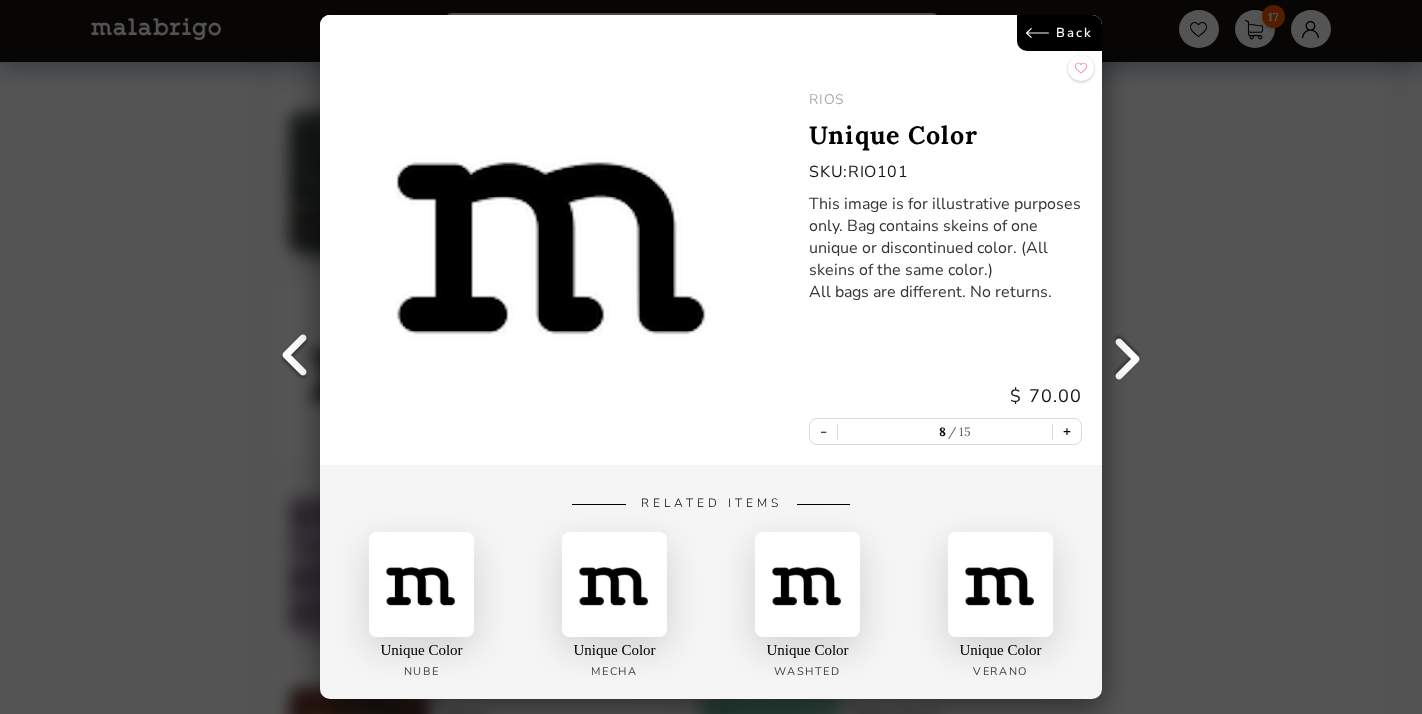 click on "+" at bounding box center (1067, 431) 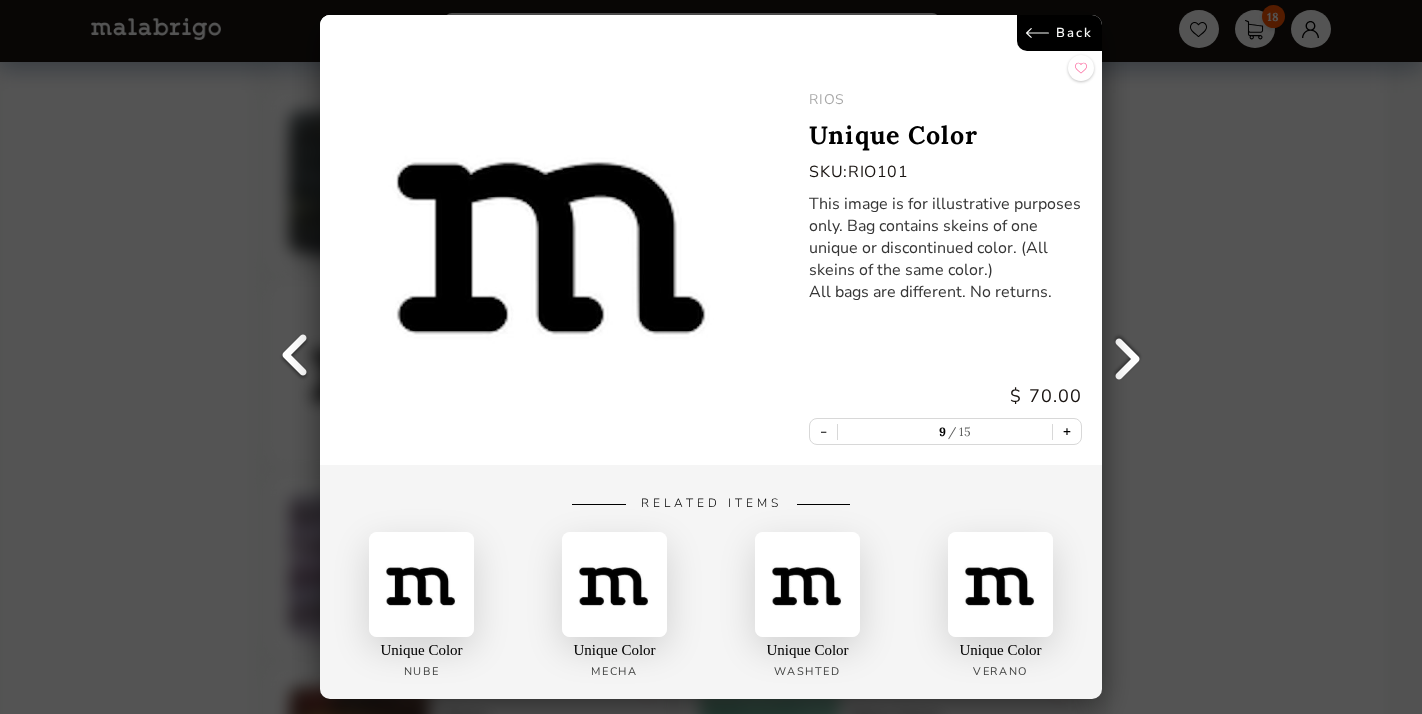 click on "+" at bounding box center [1067, 431] 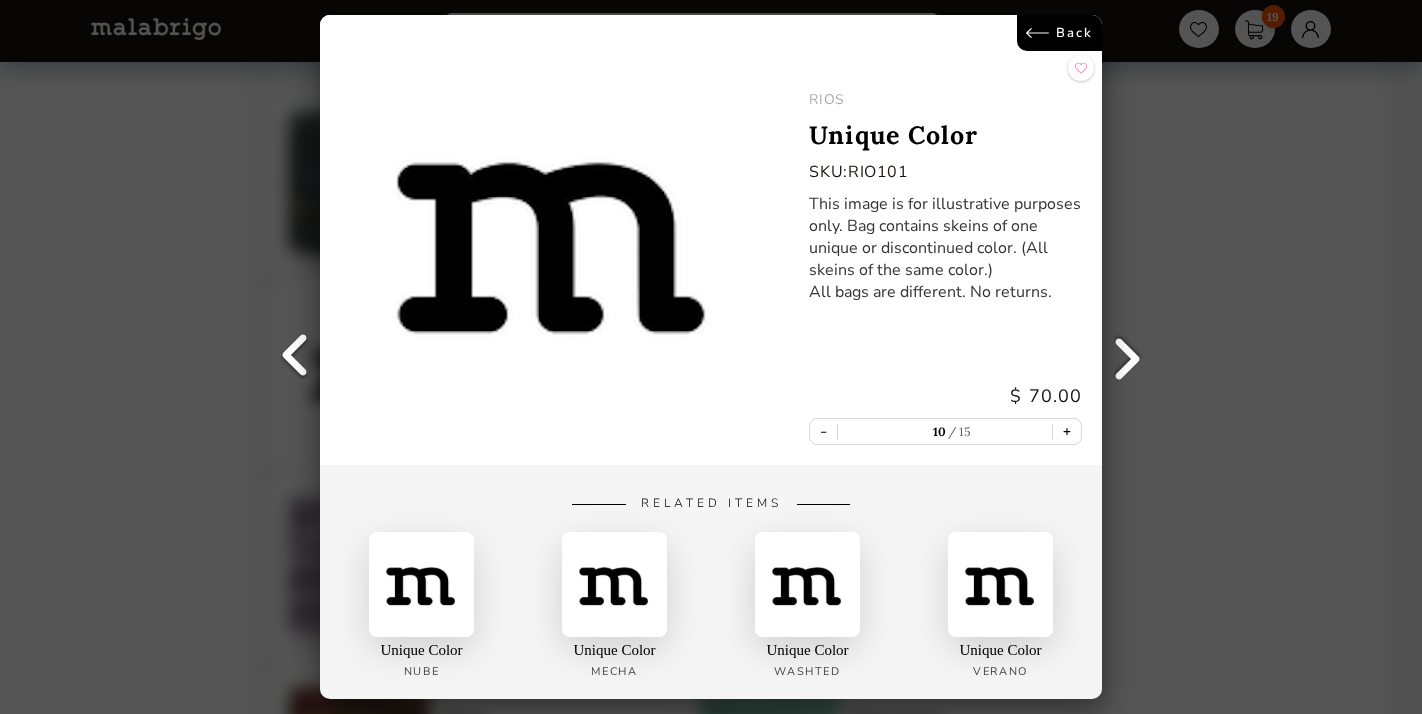 click on "+" at bounding box center (1067, 431) 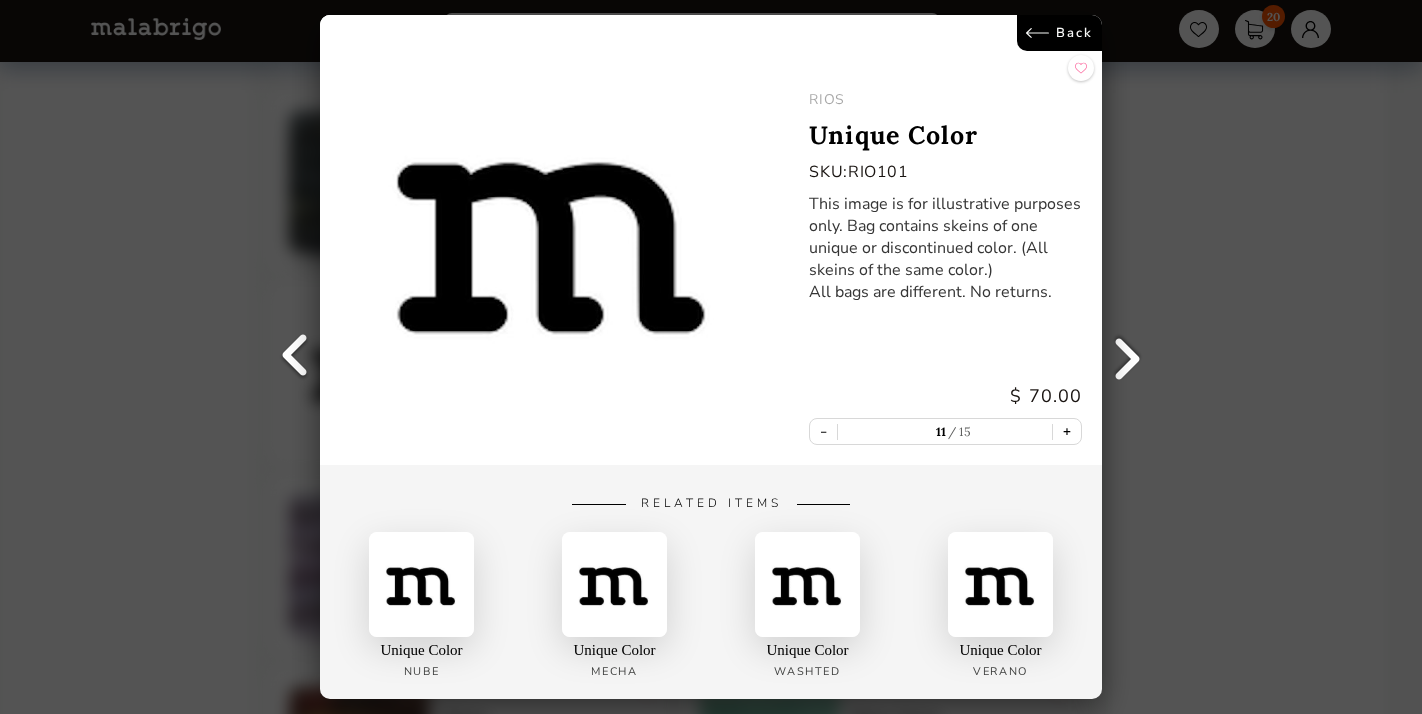 click on "+" at bounding box center [1067, 431] 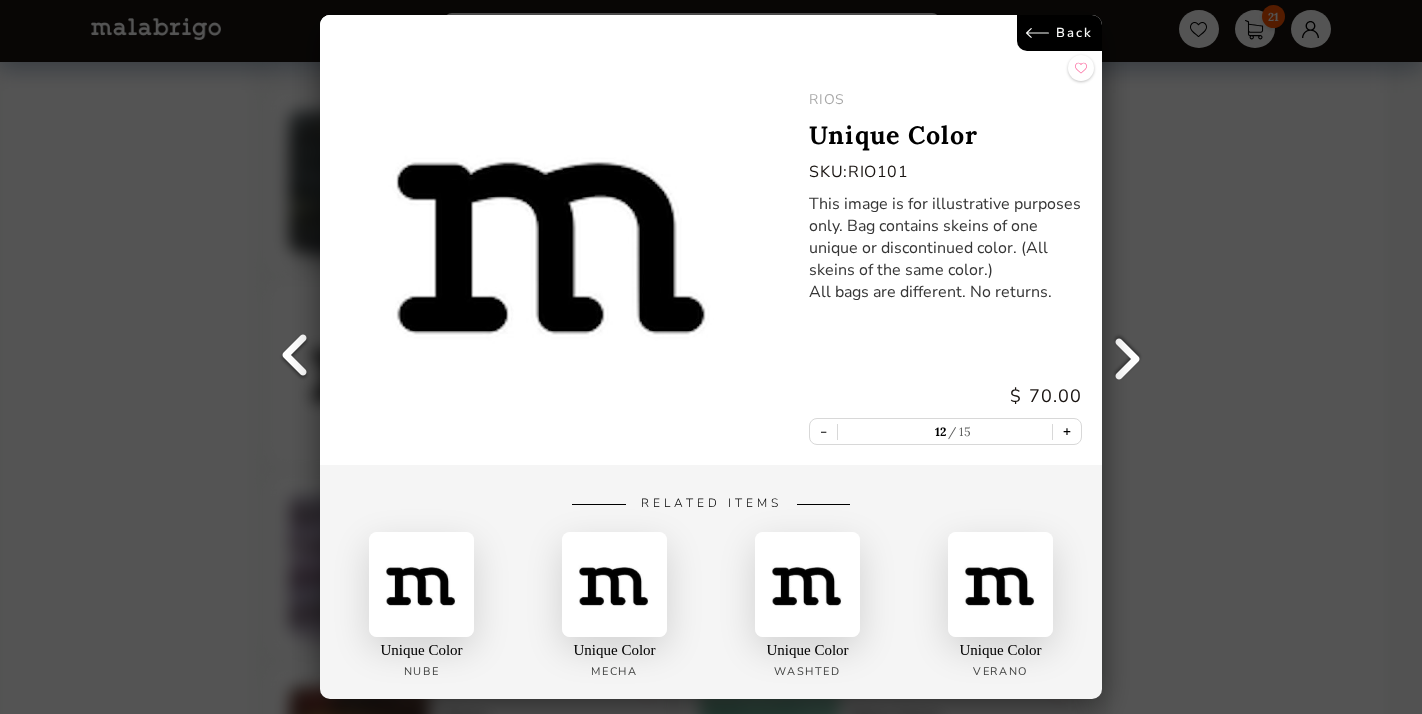 click on "+" at bounding box center [1067, 431] 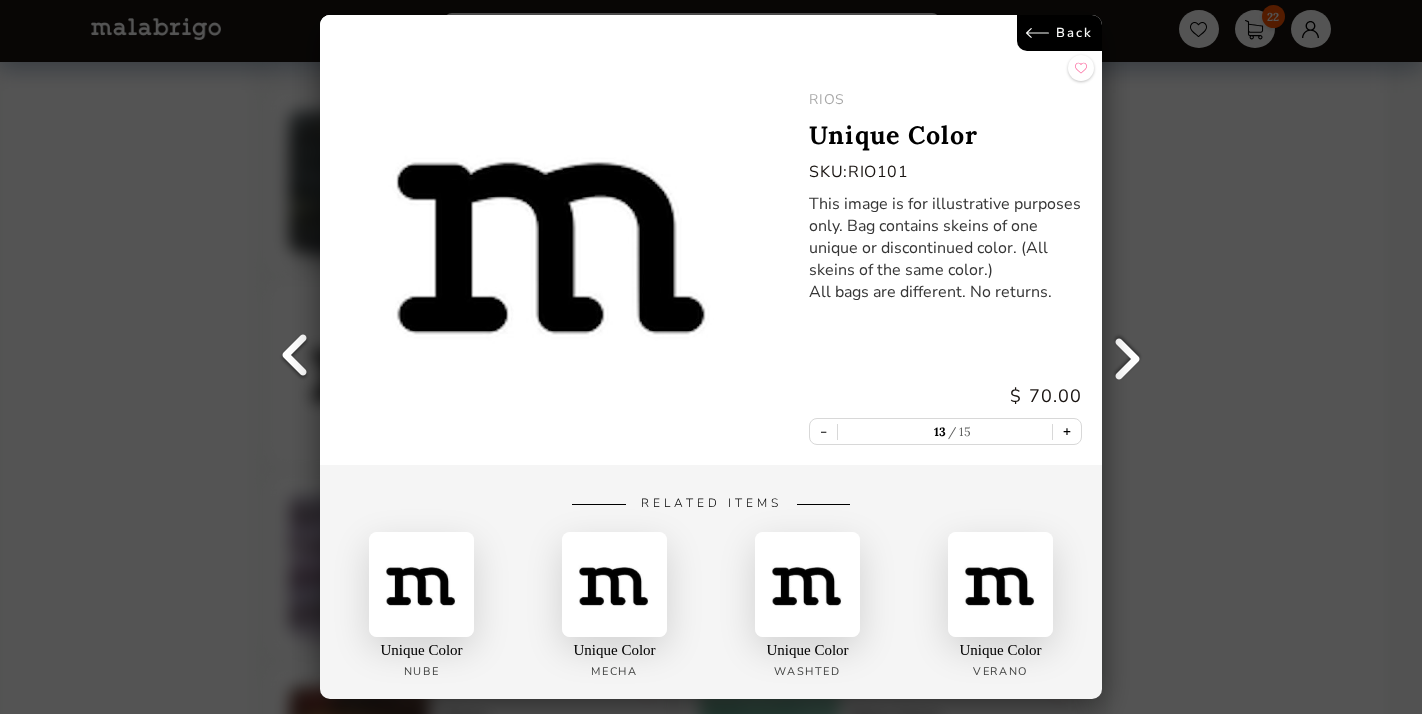 click on "+" at bounding box center [1067, 431] 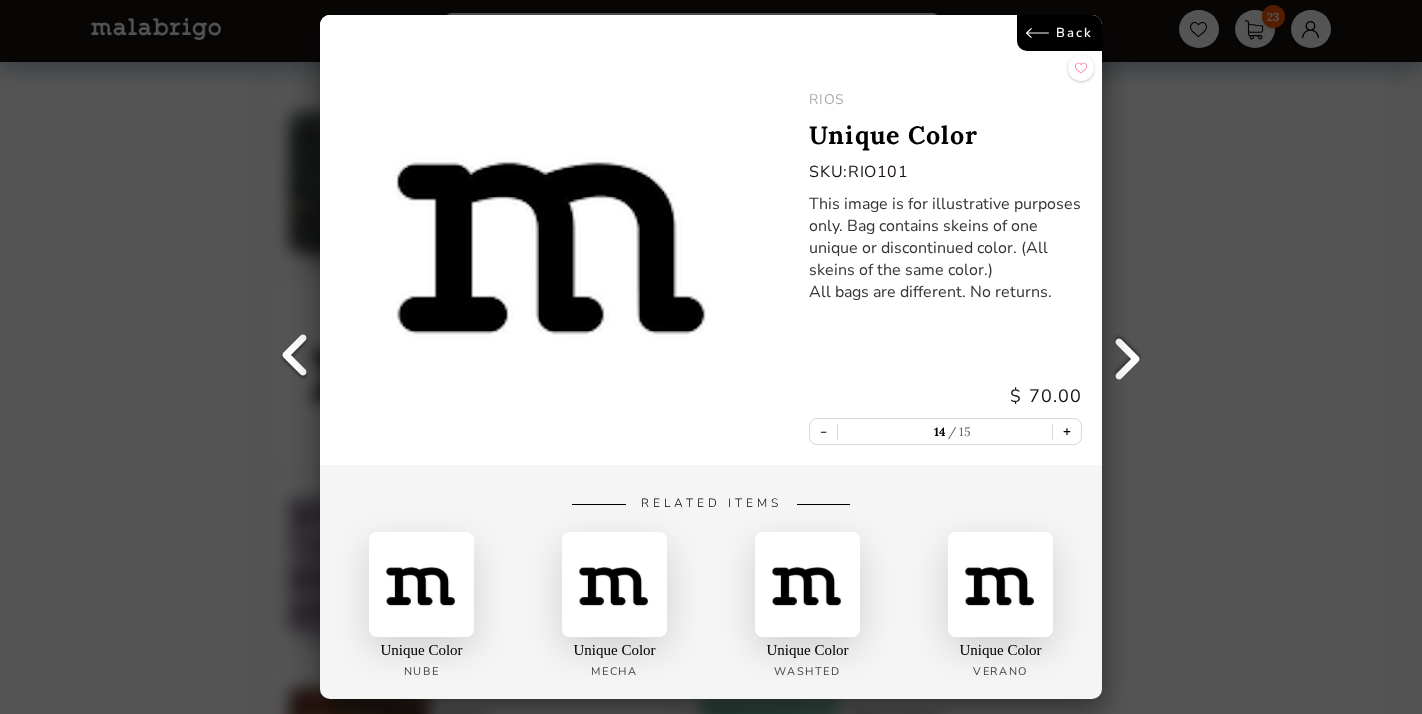 click on "+" at bounding box center (1067, 431) 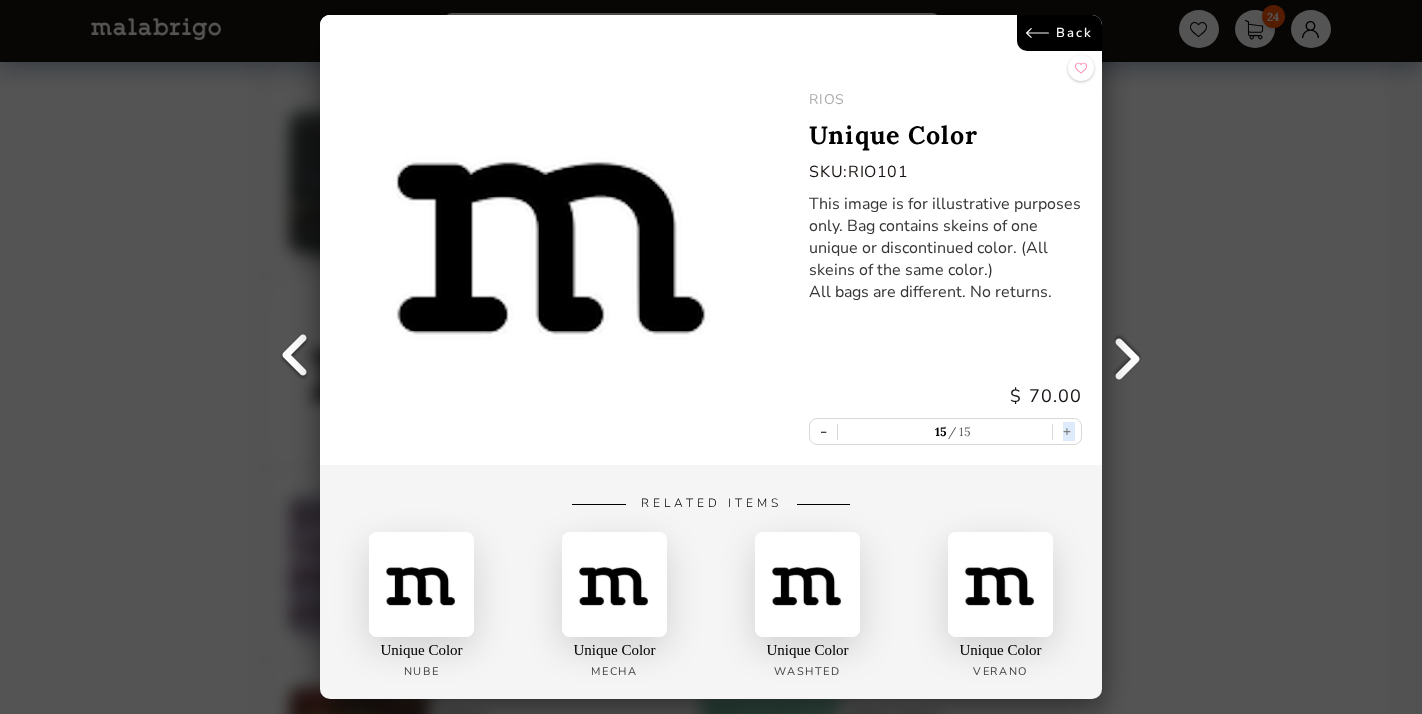 click on "- 15 15 +" at bounding box center [945, 431] 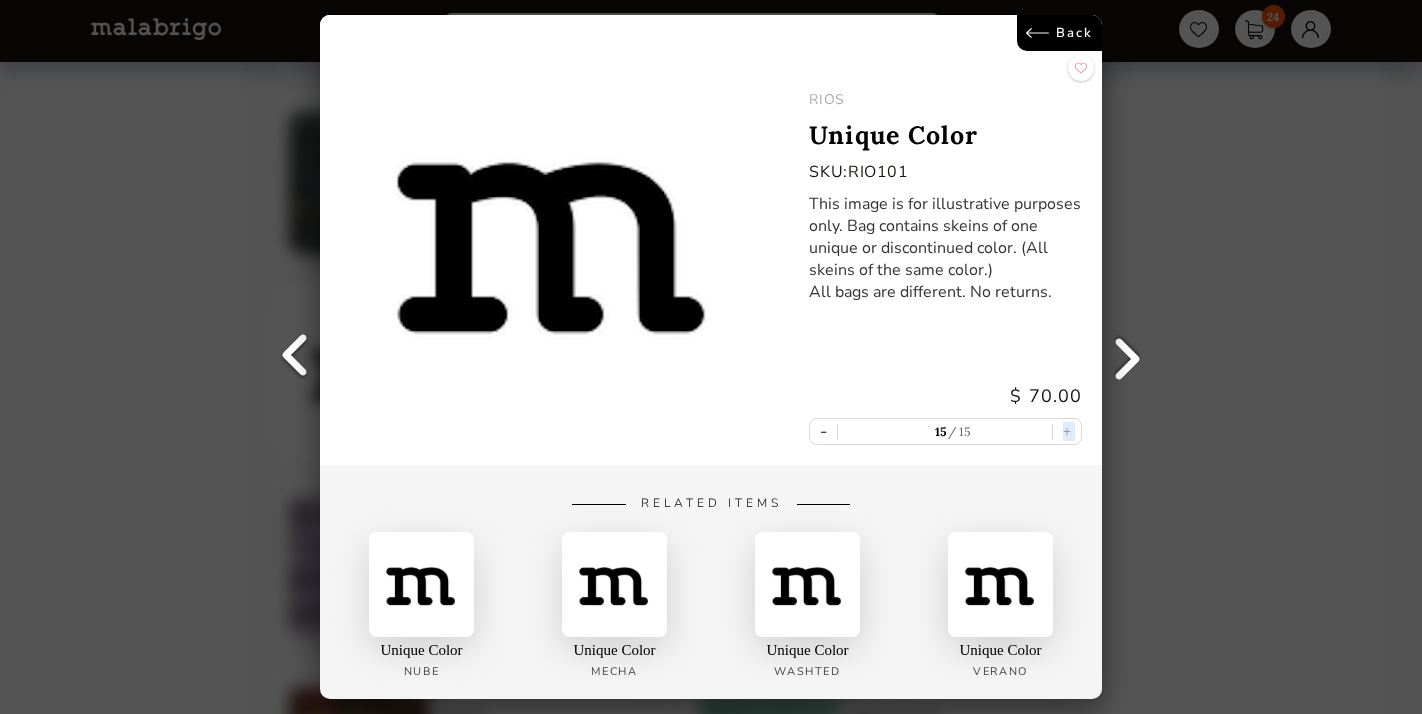 click on "Back [PERSON_NAME] Unique Color SKU:  RIO101 This image is for illustrative purposes only. Bag contains skeins of one unique or discontinued color. (All skeins of the same color.)
All bags are different. No returns.
$   70.00 - 15 15 + Related Items Unique Color Nube Unique Color Mecha Unique Color Washted Unique Color Verano" at bounding box center (711, 357) 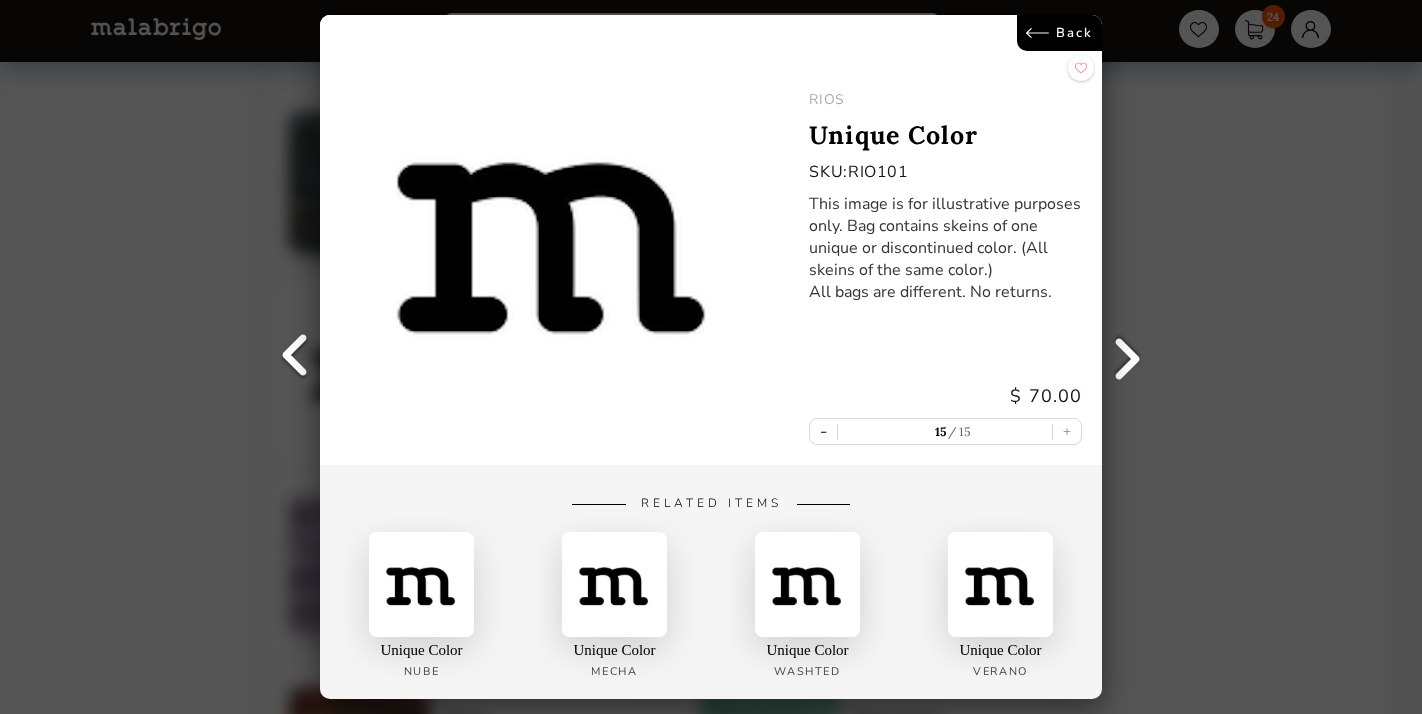 click on "Back" at bounding box center (1059, 33) 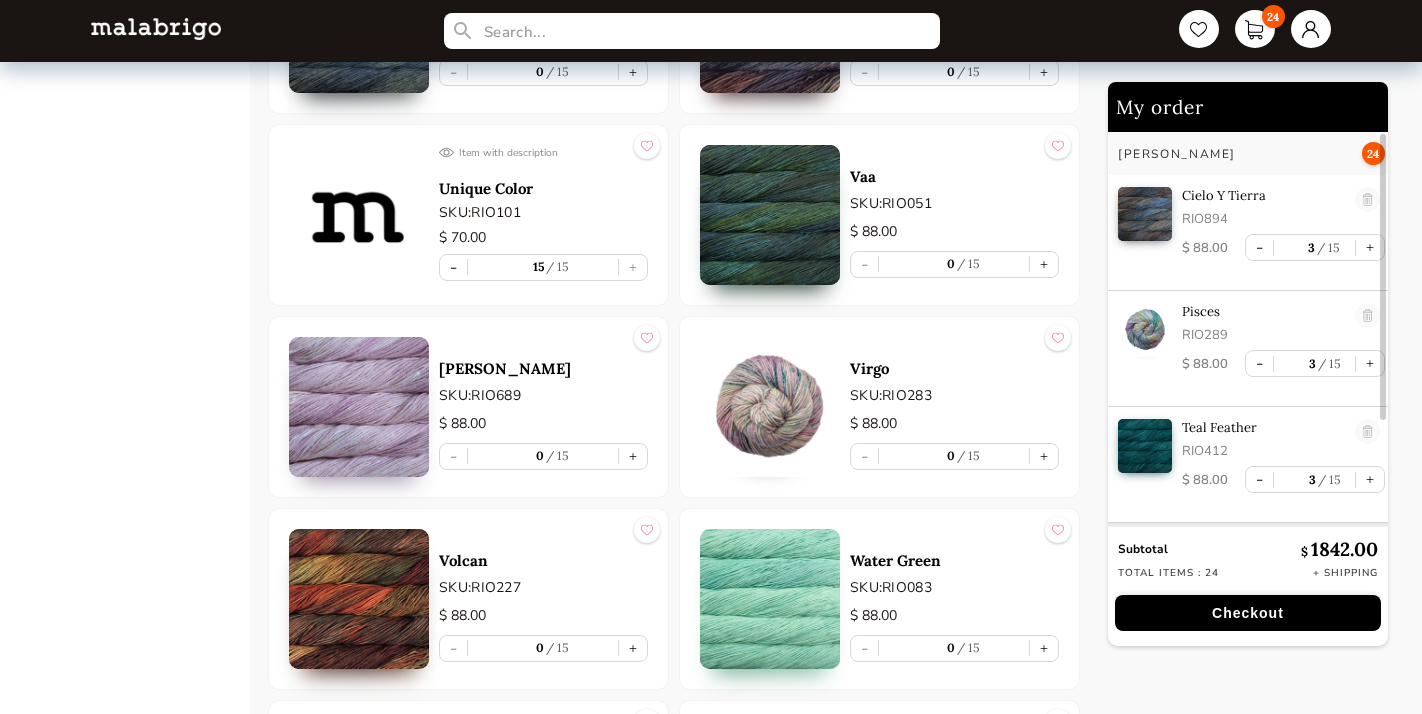 scroll, scrollTop: 9807, scrollLeft: 0, axis: vertical 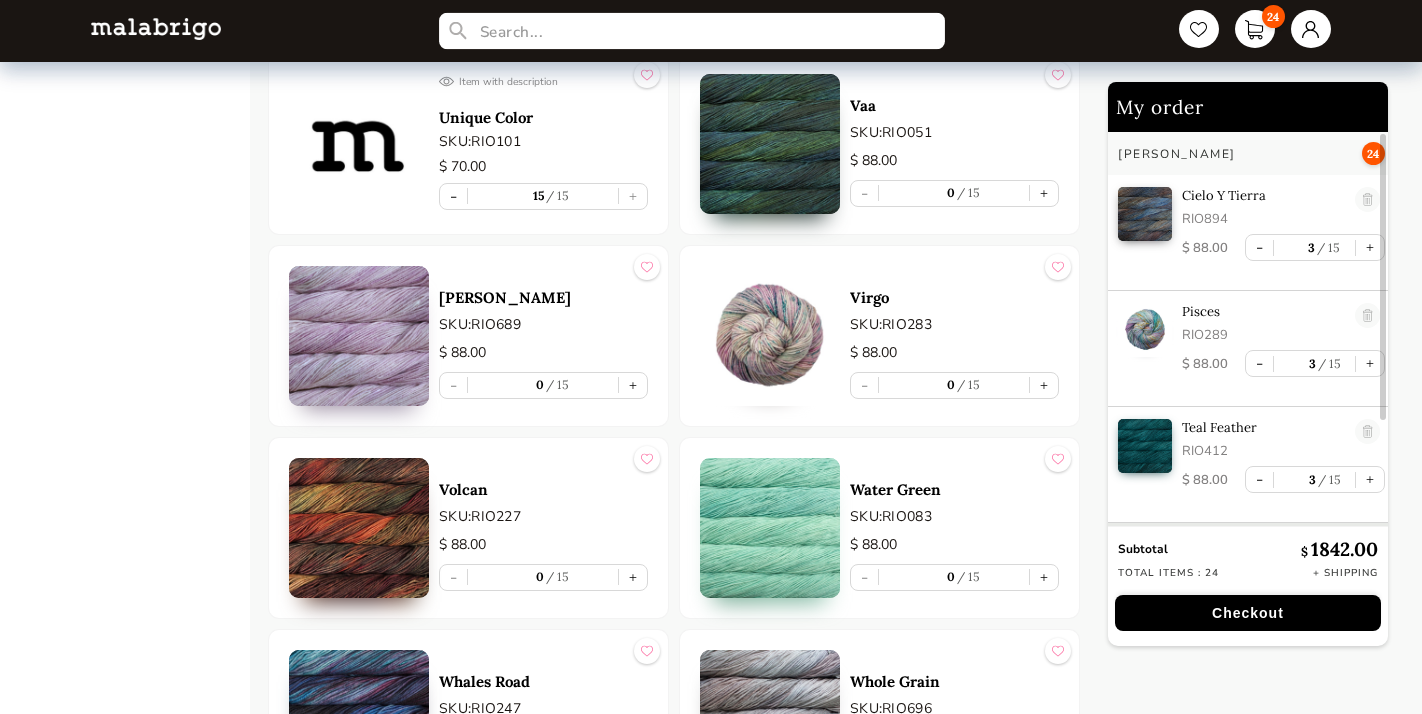 click at bounding box center [692, 31] 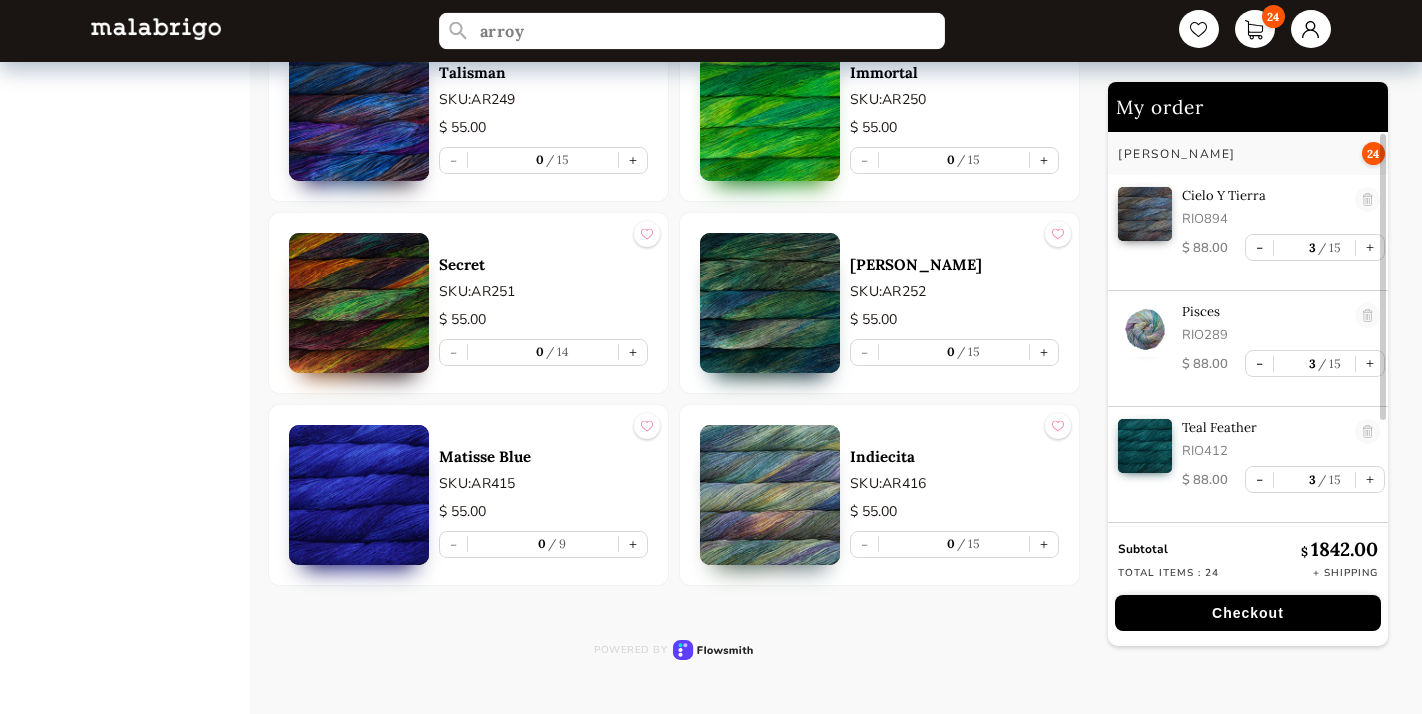 scroll, scrollTop: 4513, scrollLeft: 0, axis: vertical 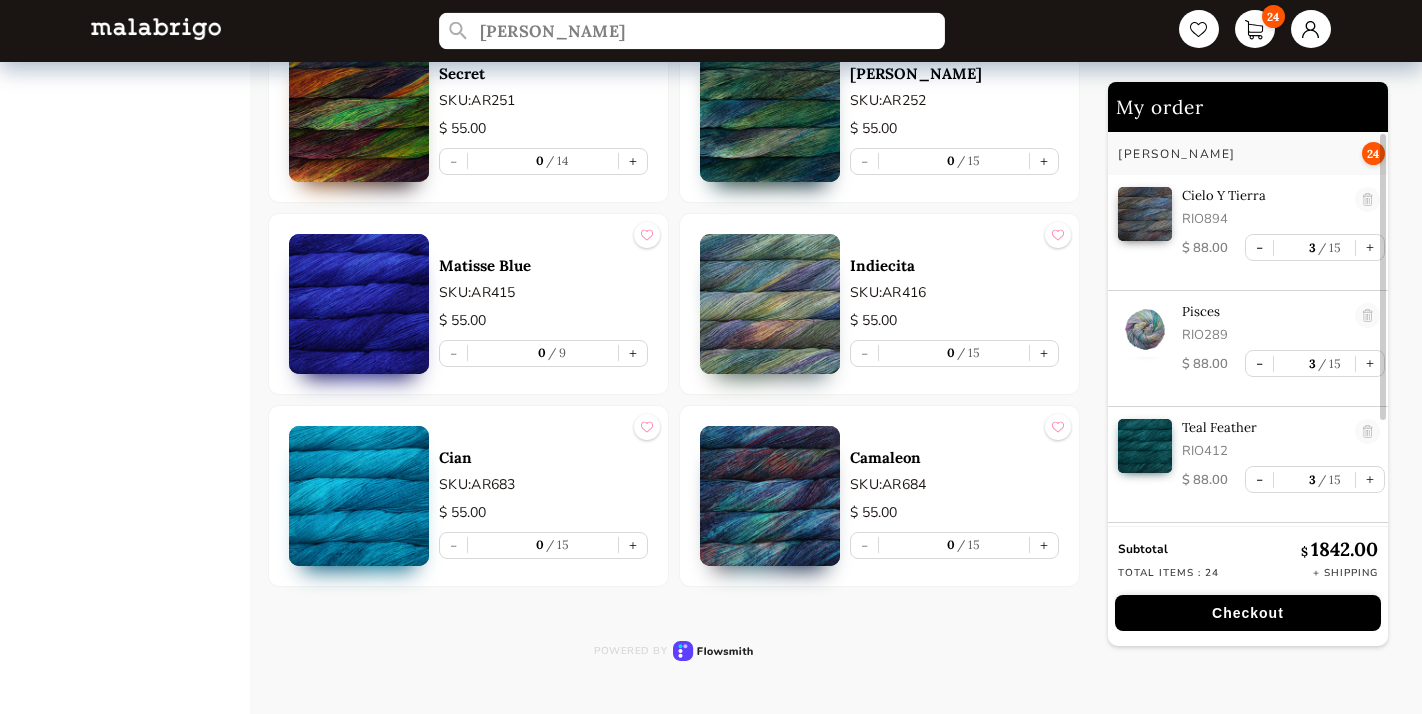 type on "[PERSON_NAME]" 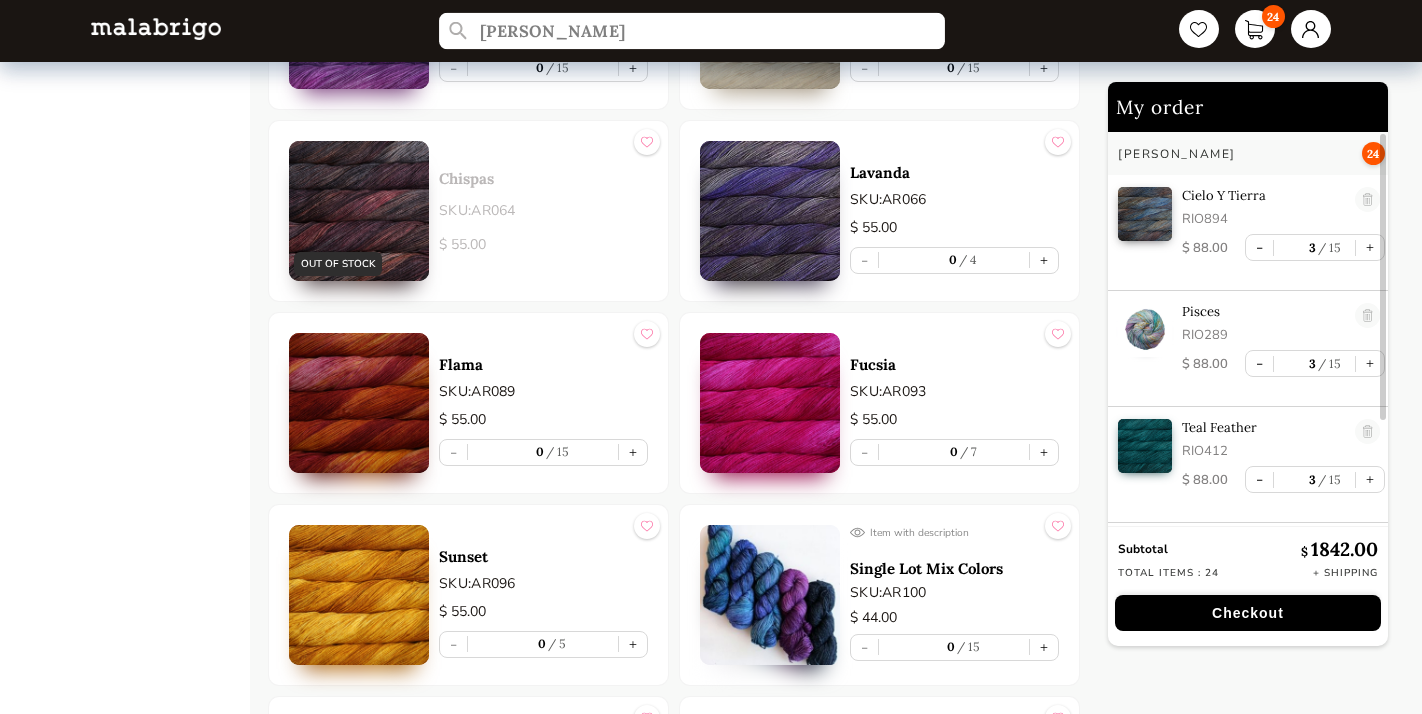 scroll, scrollTop: 2674, scrollLeft: 0, axis: vertical 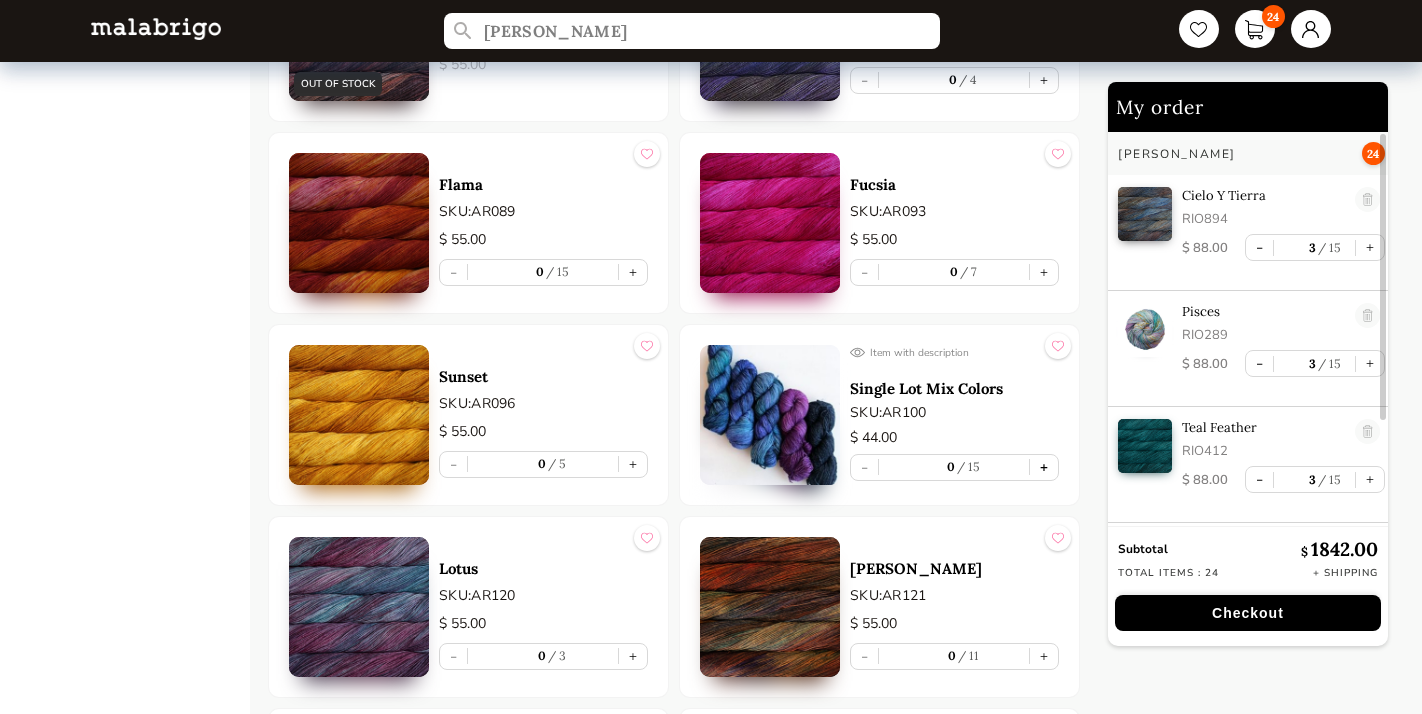 click on "+" at bounding box center (1044, 467) 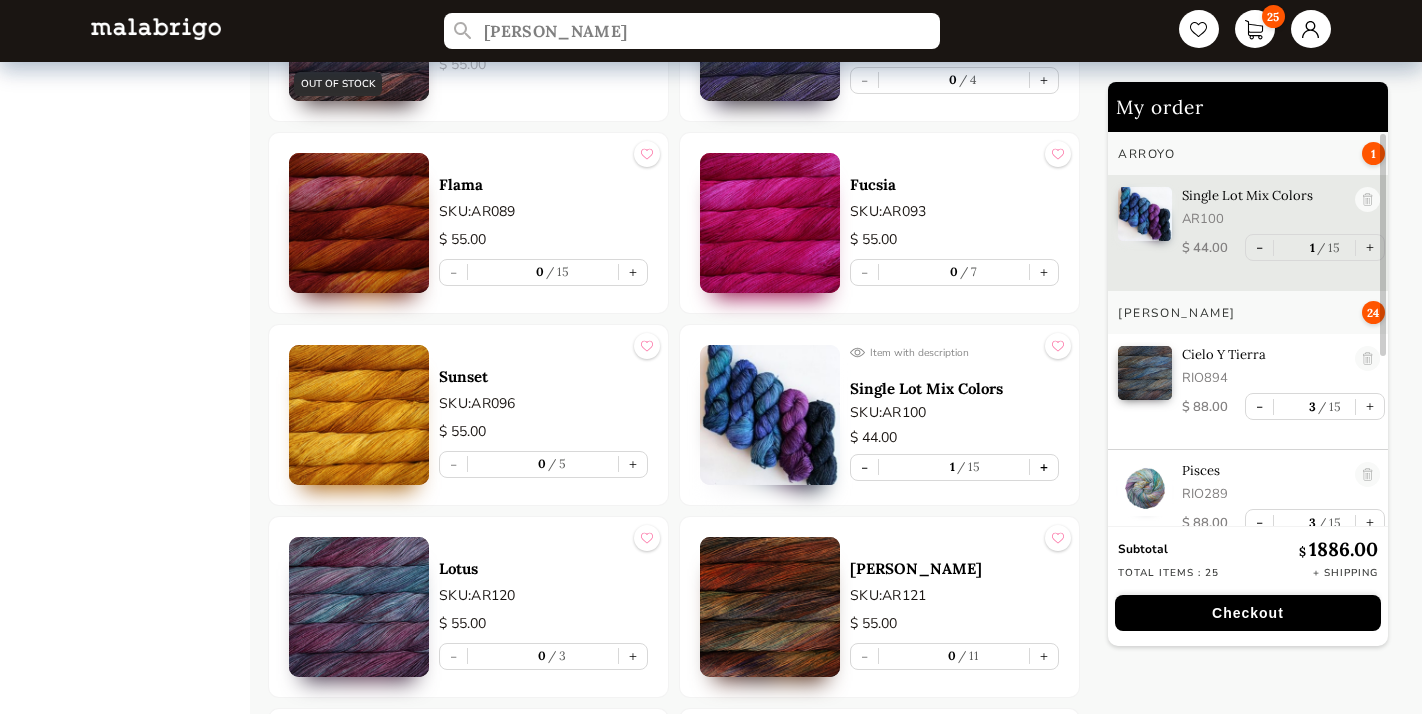 click on "+" at bounding box center [1044, 467] 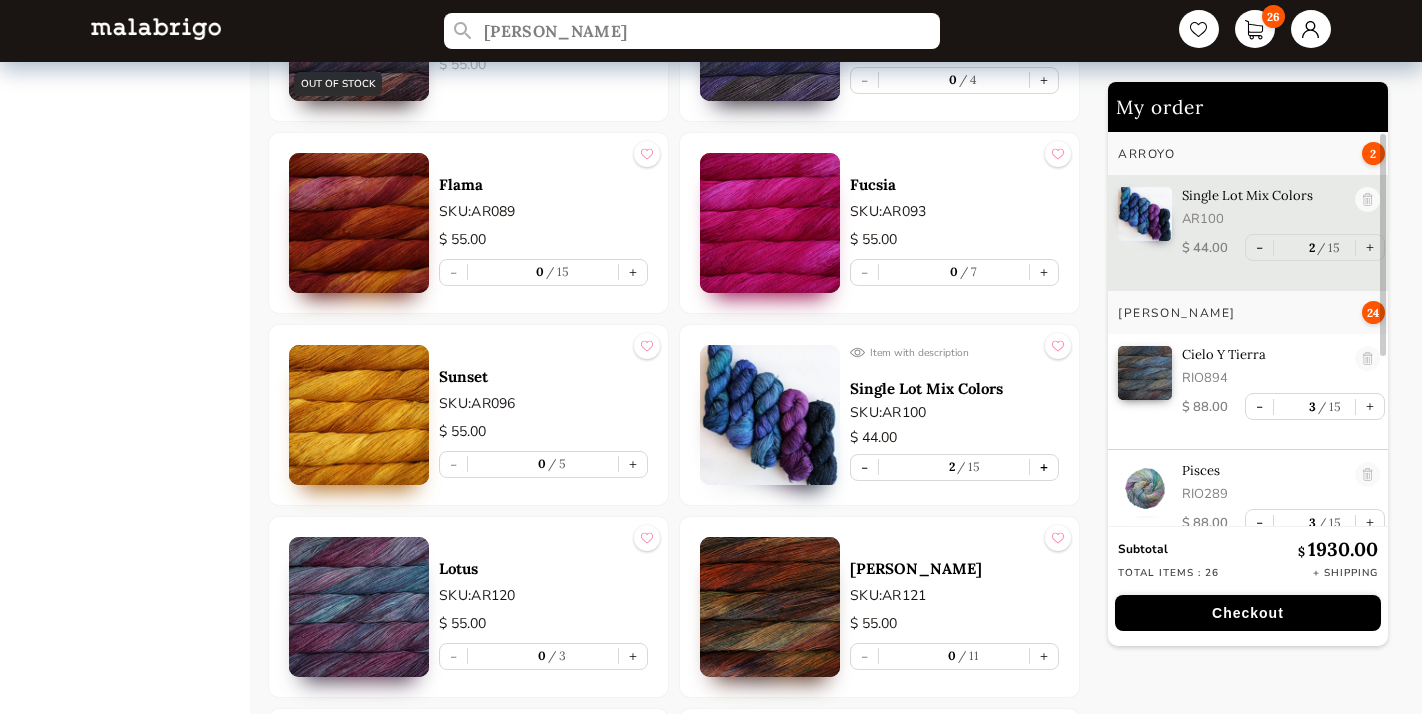 click on "+" at bounding box center [1044, 467] 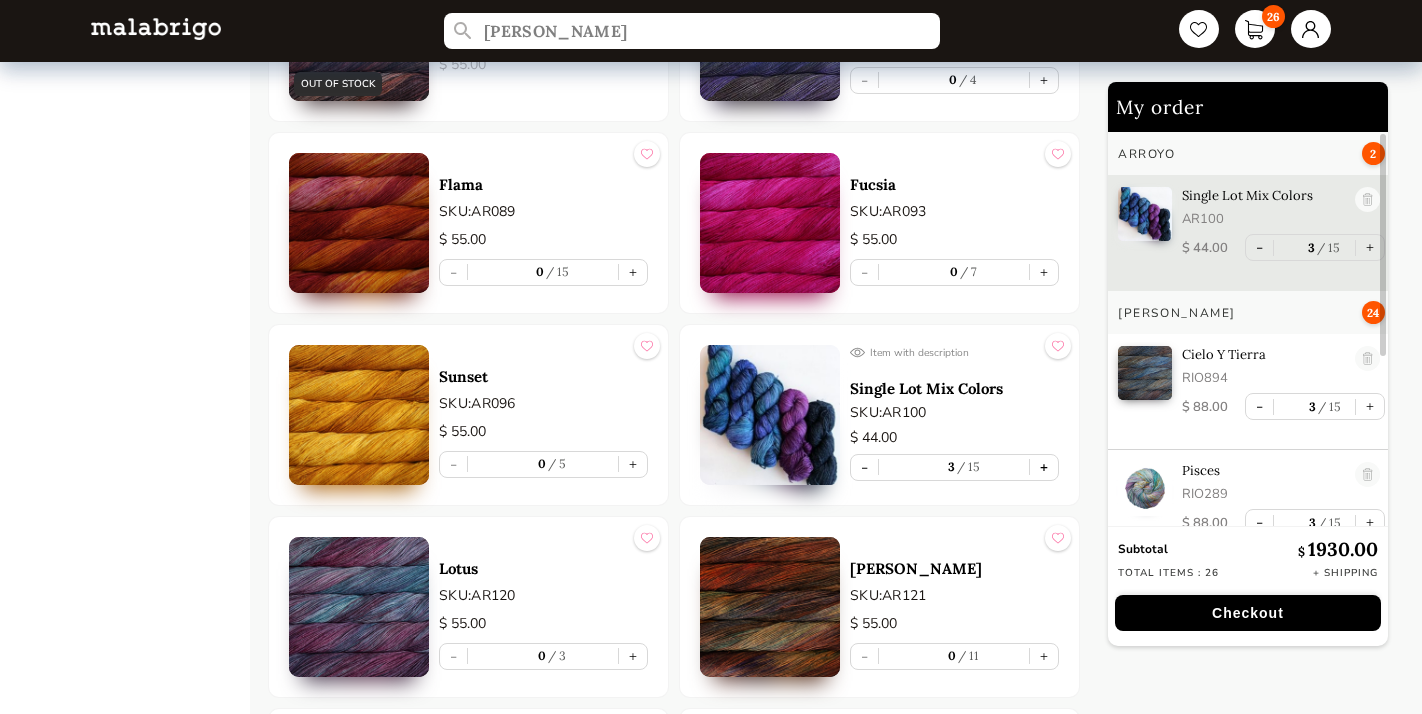 click on "+" at bounding box center [1044, 467] 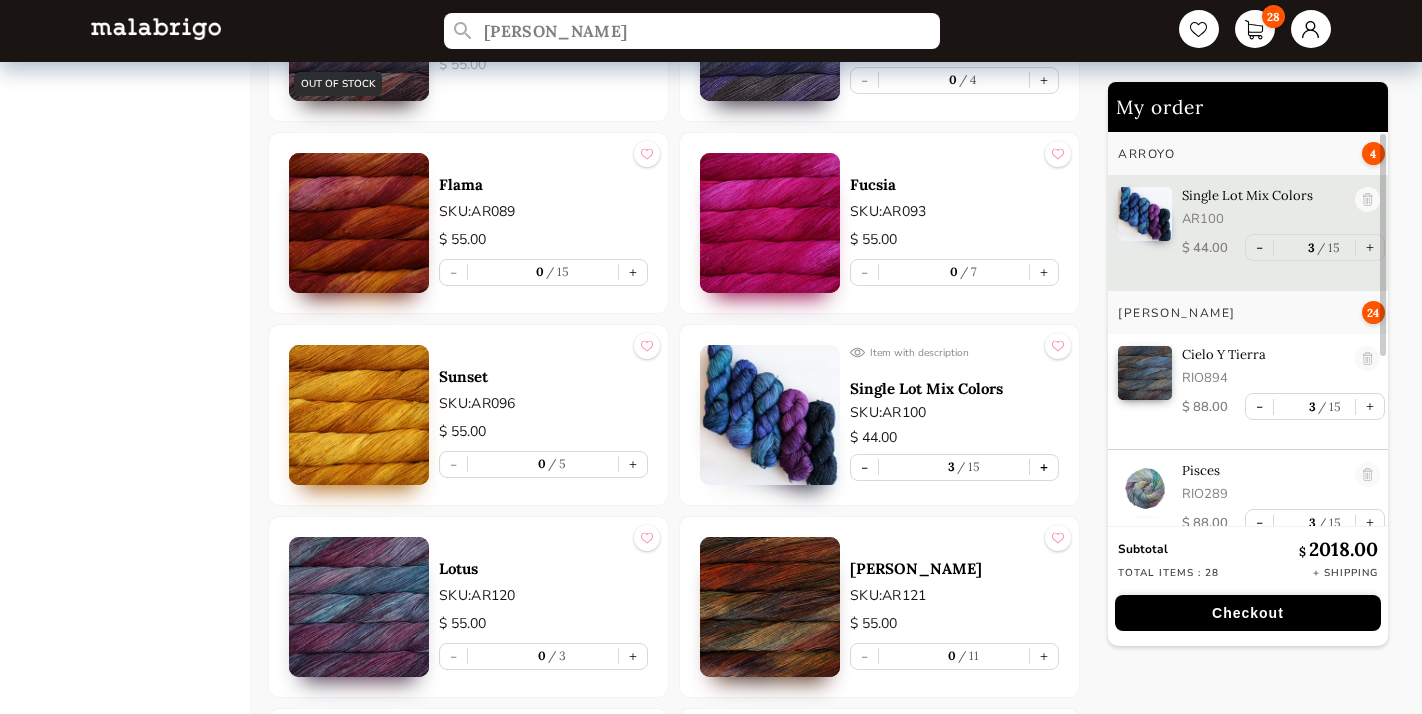 type on "4" 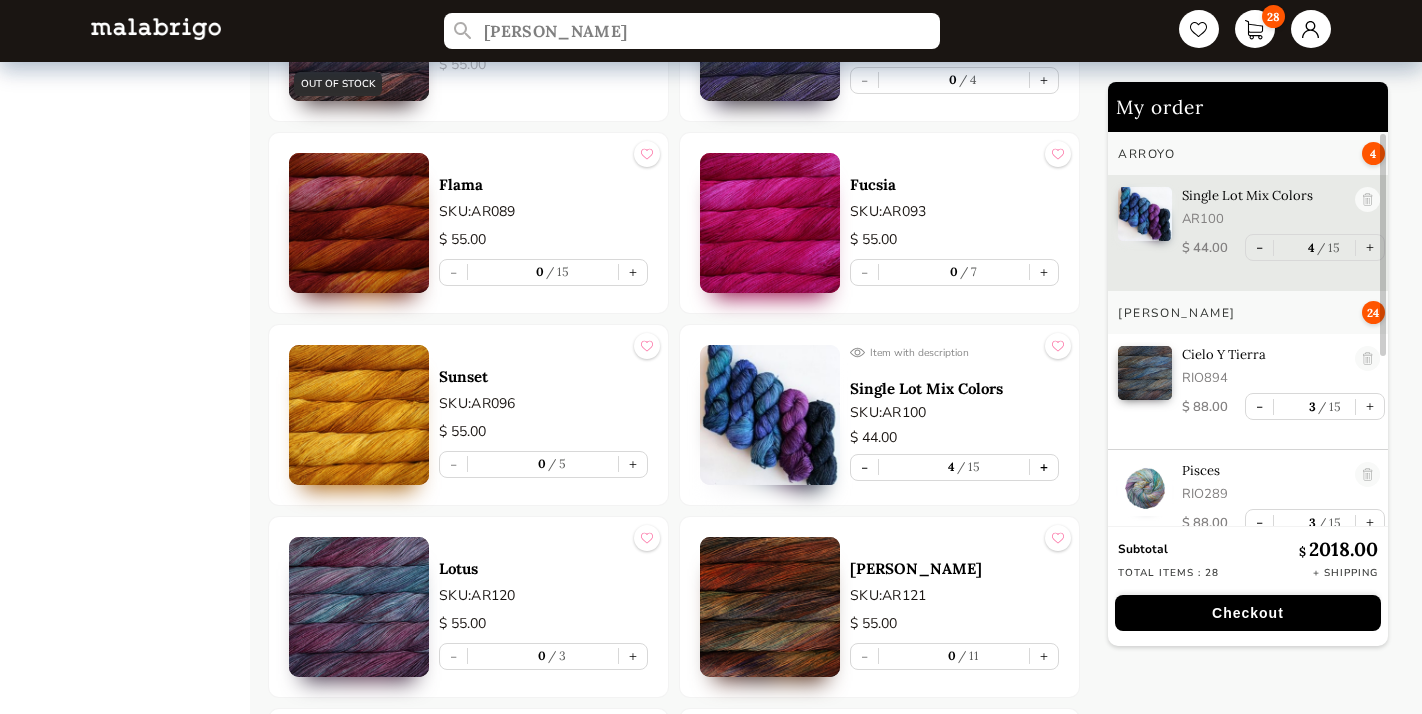 click on "+" at bounding box center (1044, 467) 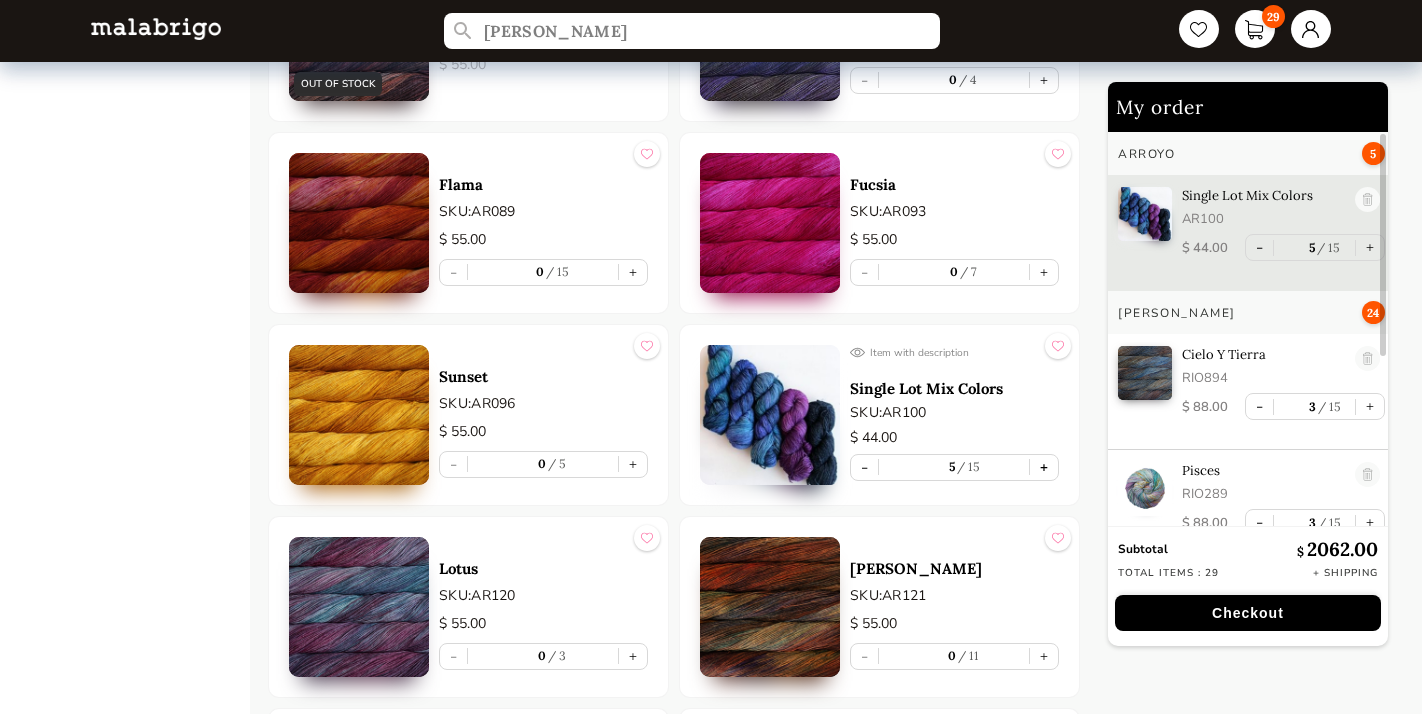 click on "+" at bounding box center [1044, 467] 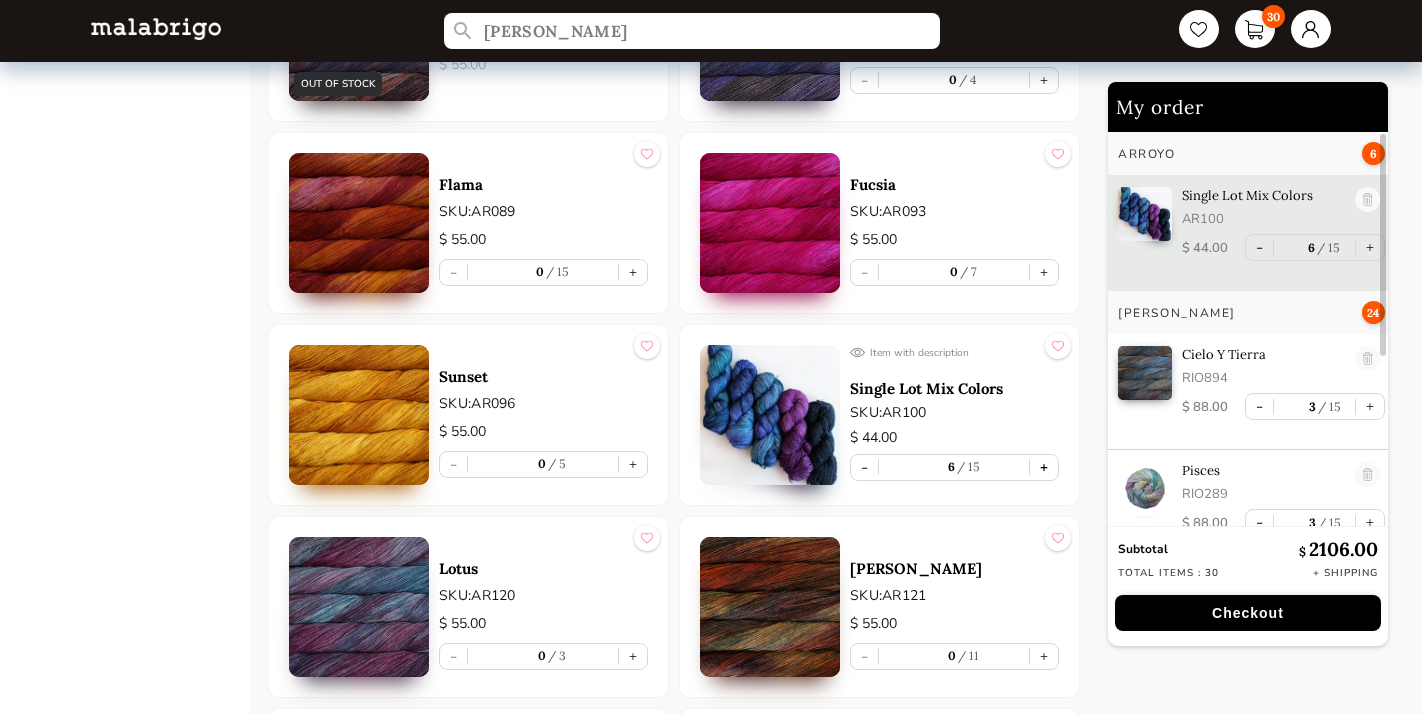 click on "+" at bounding box center [1044, 467] 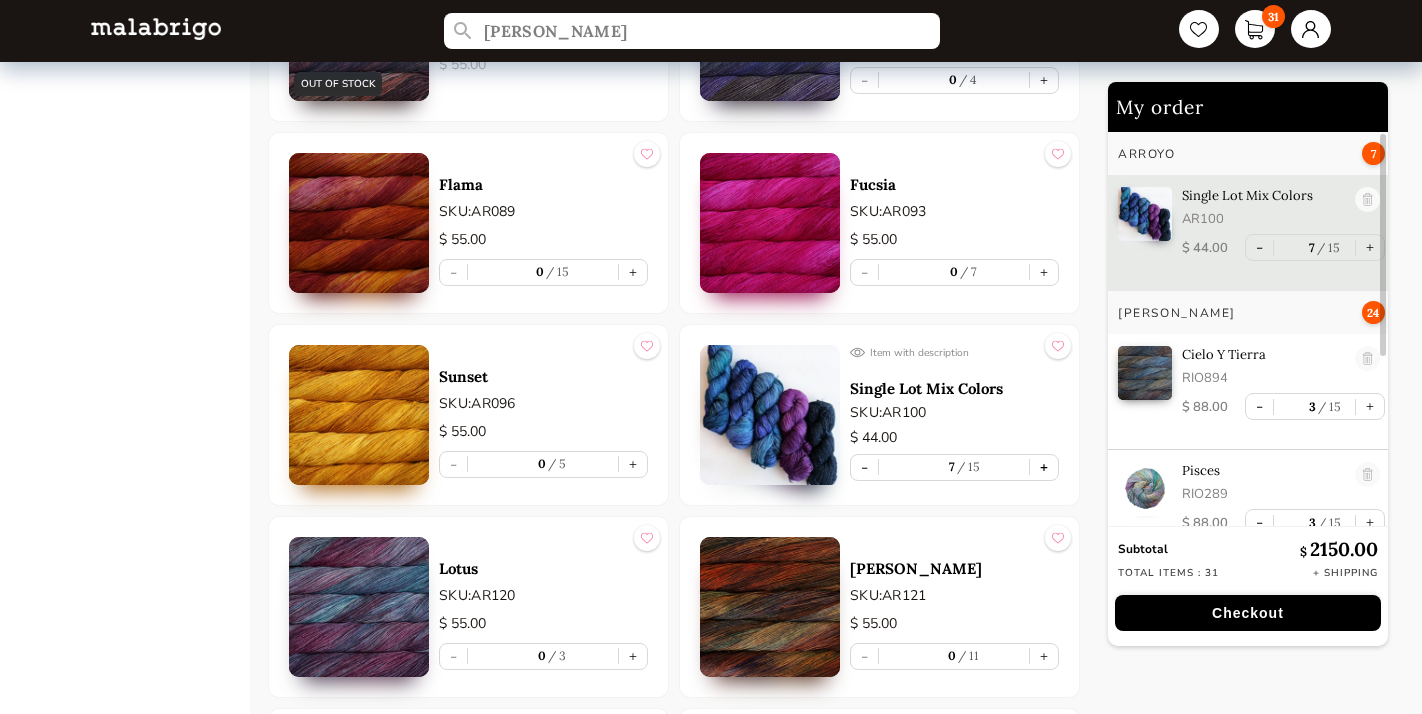 click on "+" at bounding box center [1044, 467] 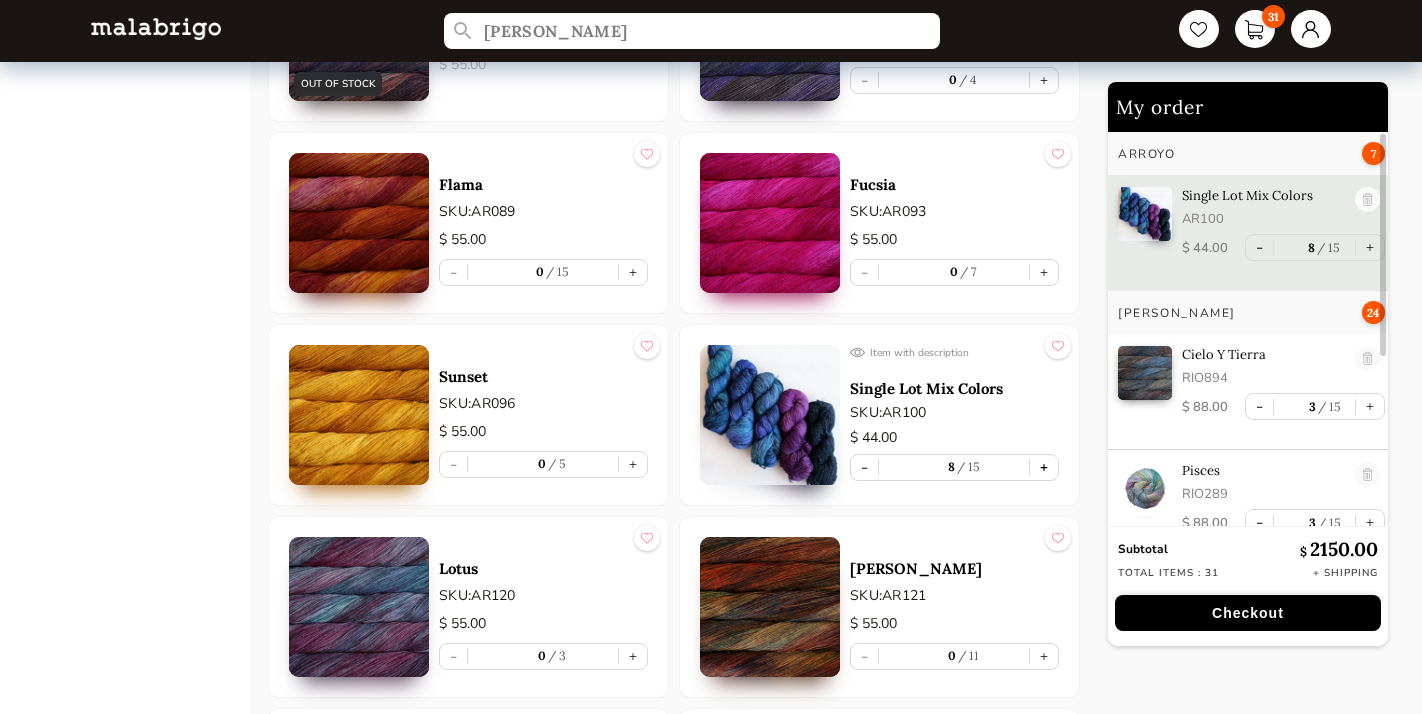 click on "+" at bounding box center (1044, 467) 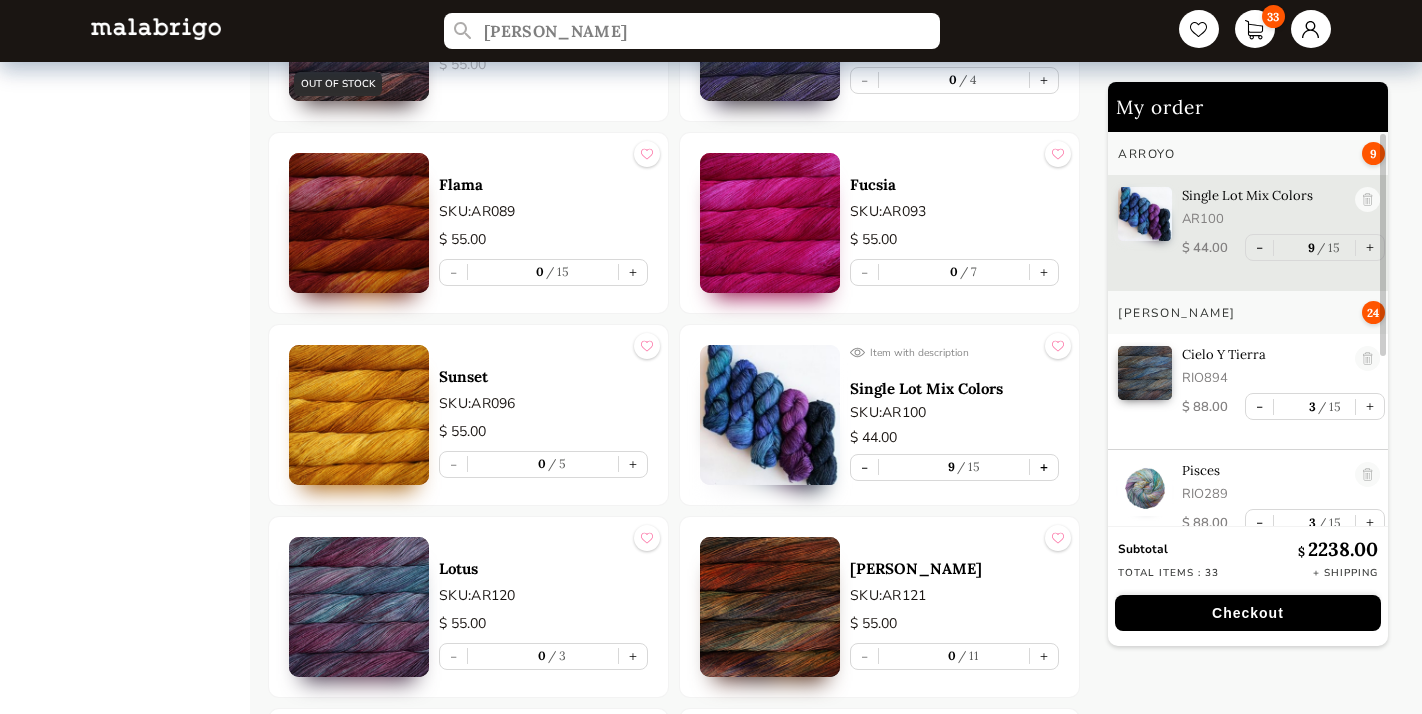 click on "+" at bounding box center (1044, 467) 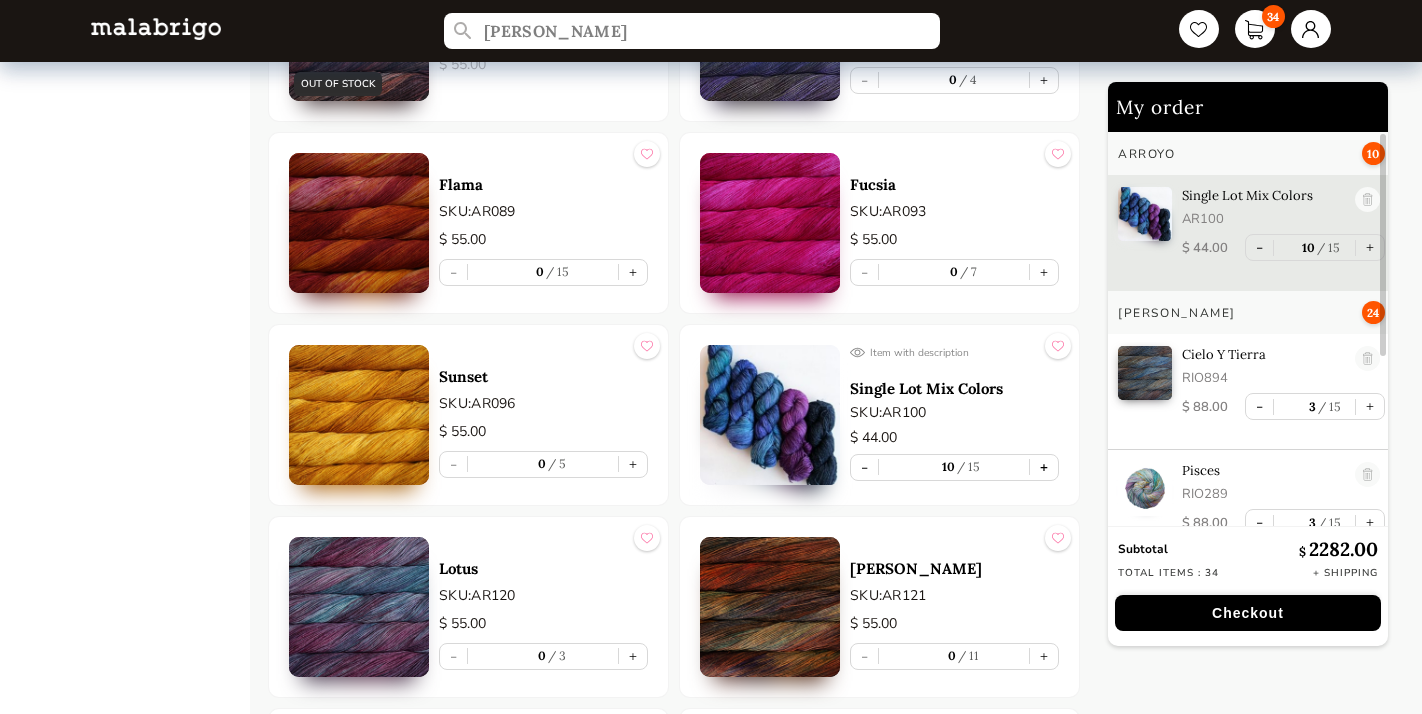 click on "+" at bounding box center [1044, 467] 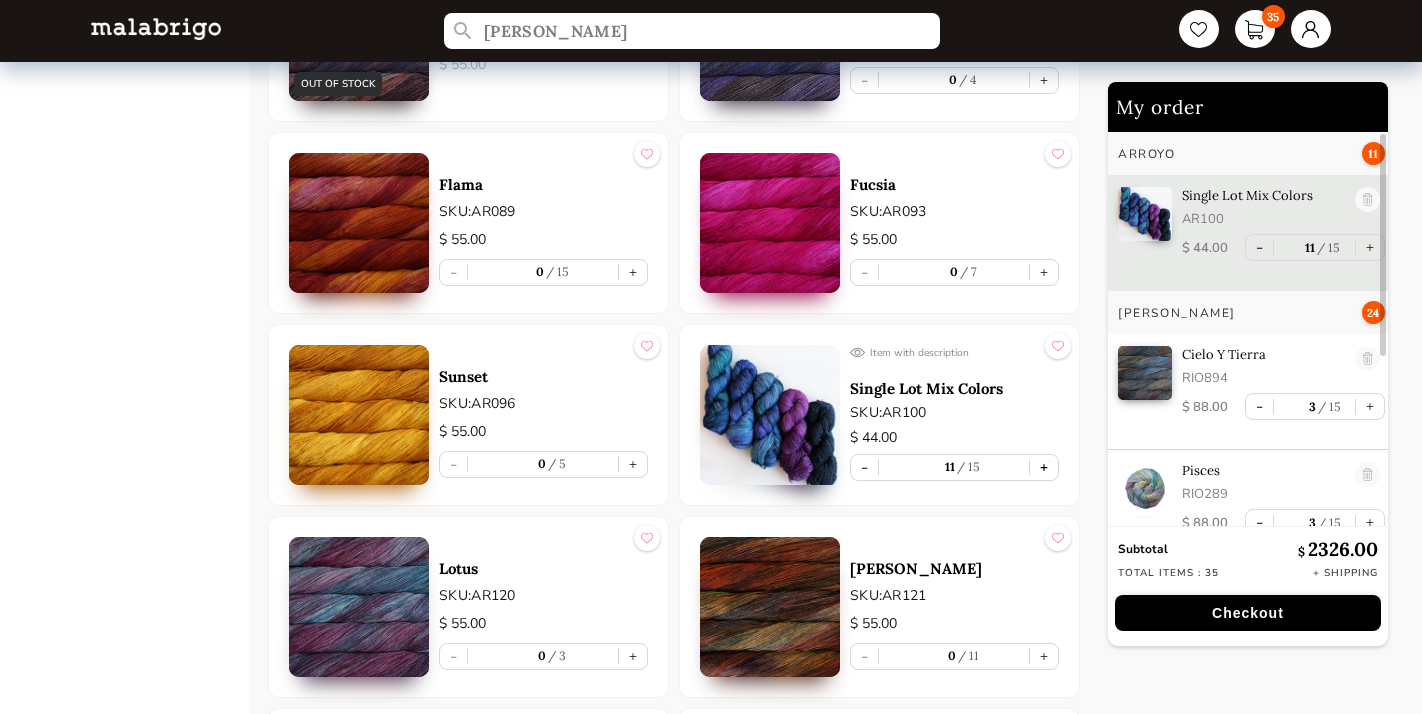 click on "+" at bounding box center [1044, 467] 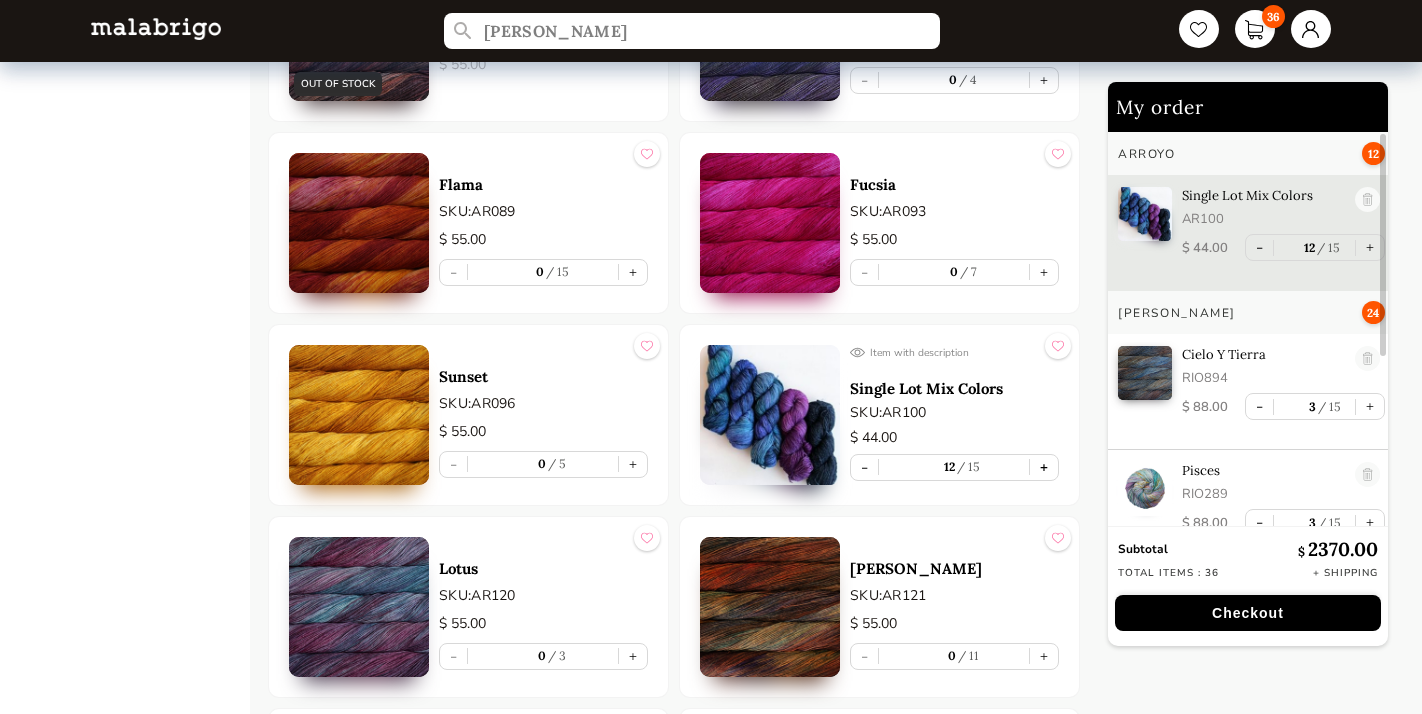 click on "+" at bounding box center [1044, 467] 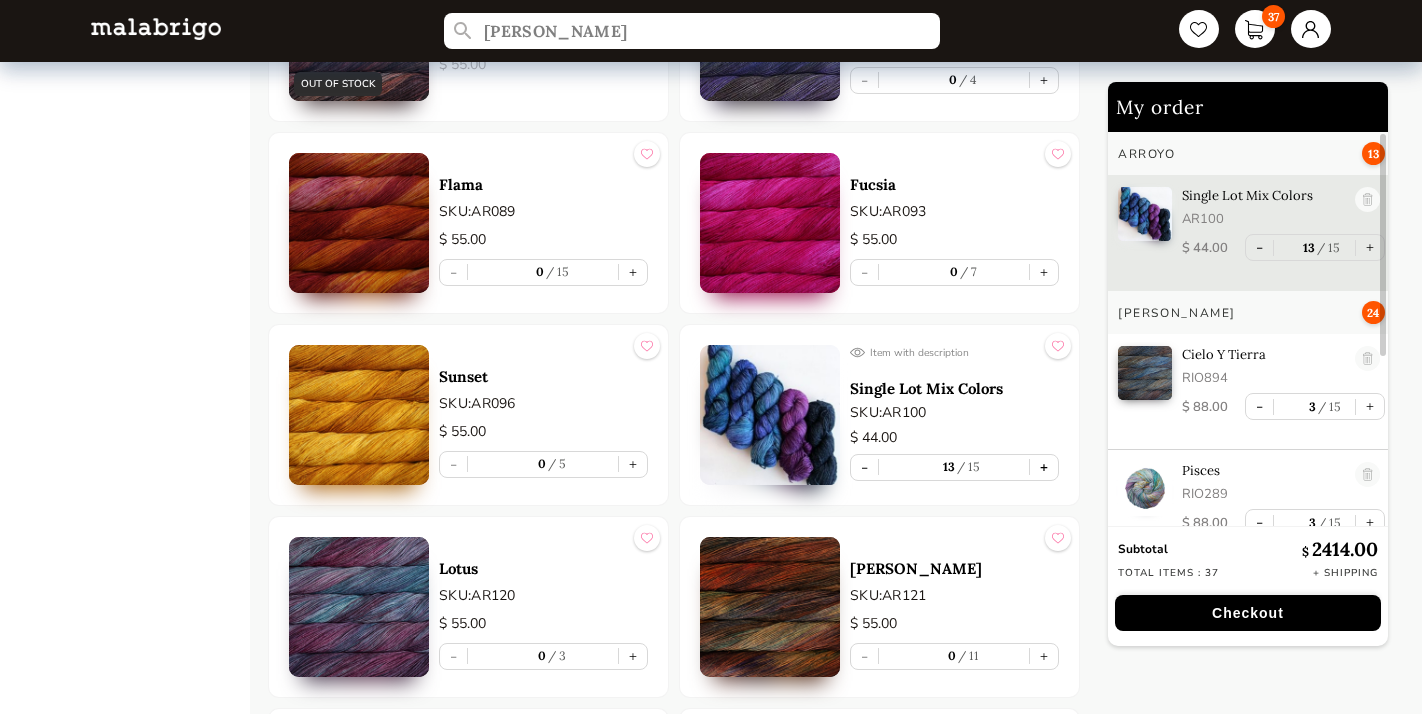 click on "+" at bounding box center (1044, 467) 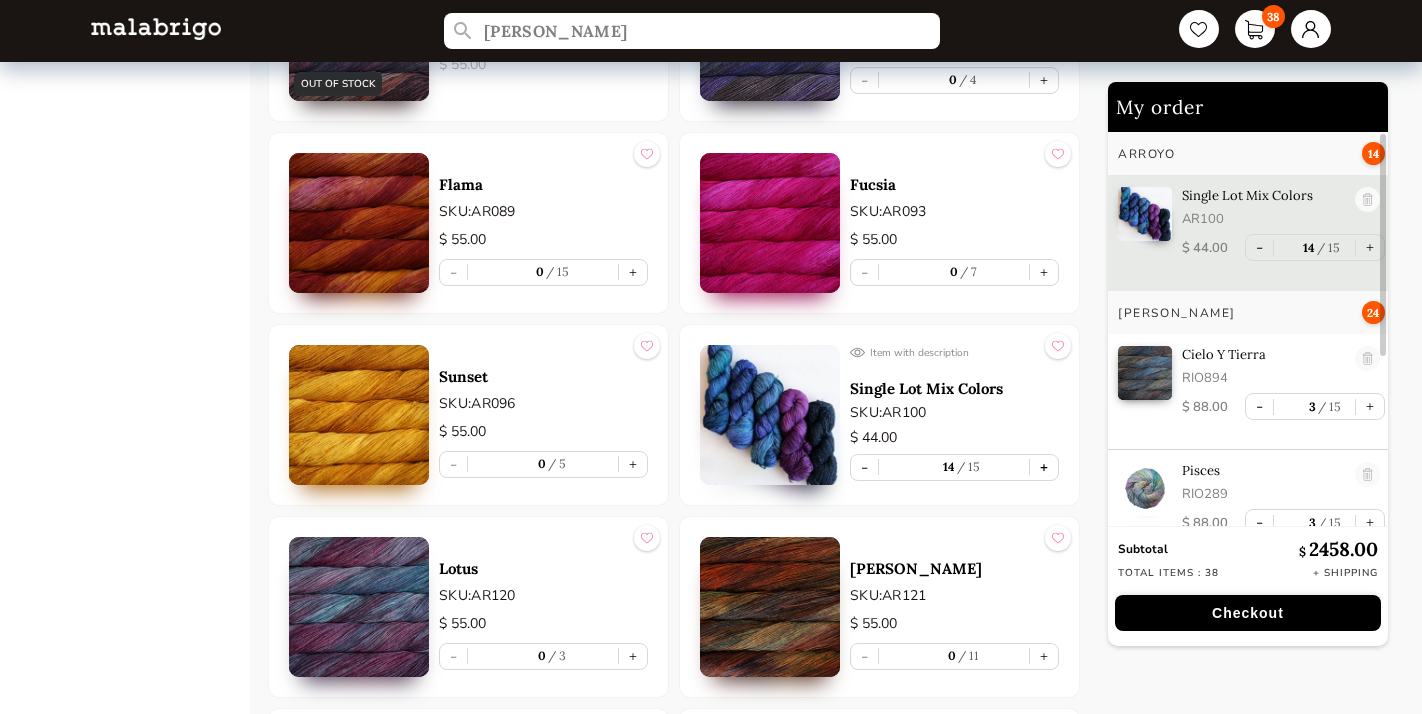 click on "+" at bounding box center (1044, 467) 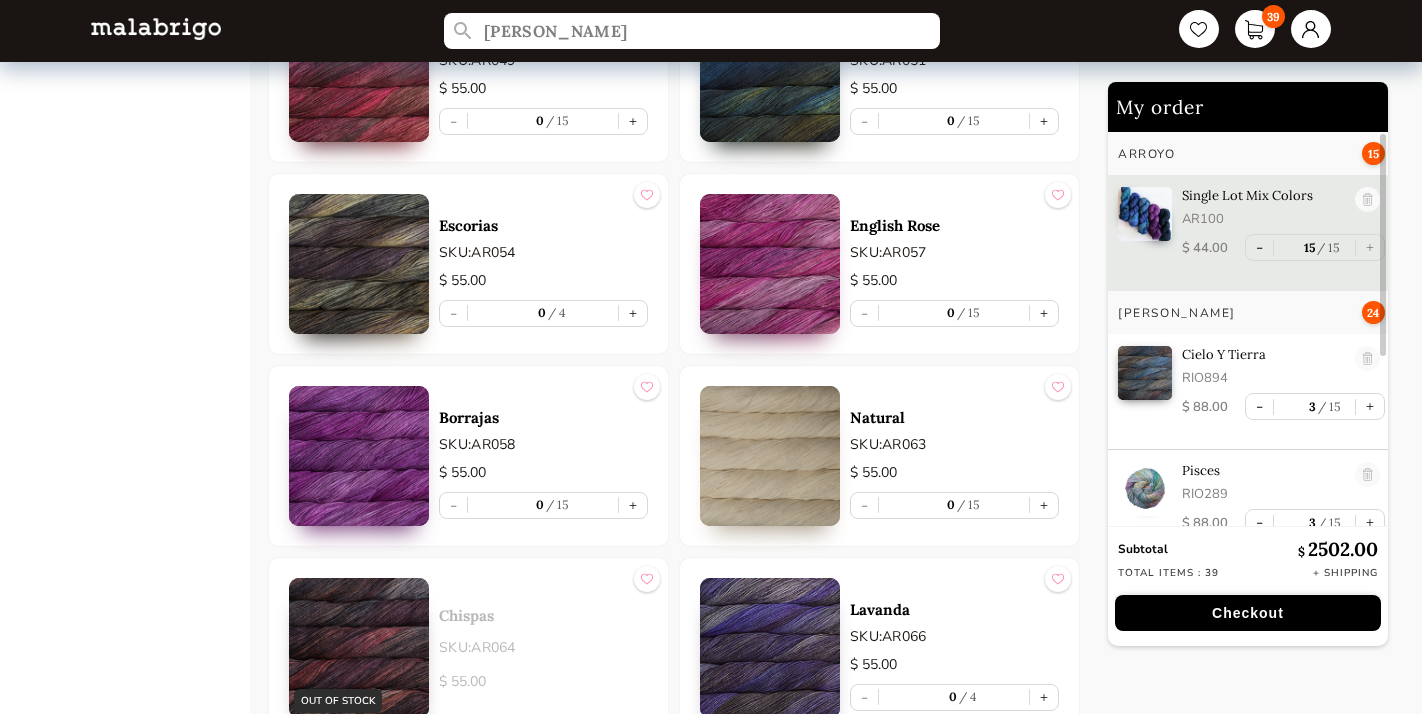 scroll, scrollTop: 2066, scrollLeft: 0, axis: vertical 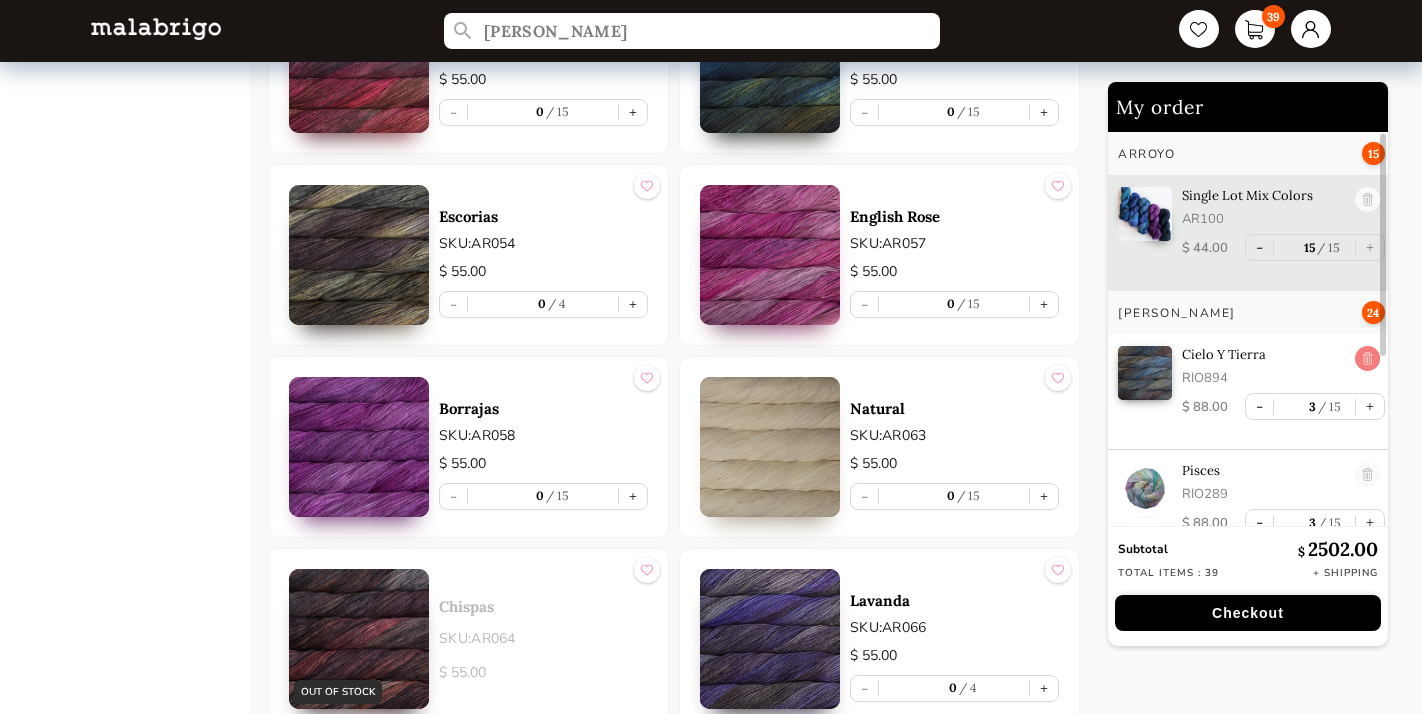 click at bounding box center [1367, 359] 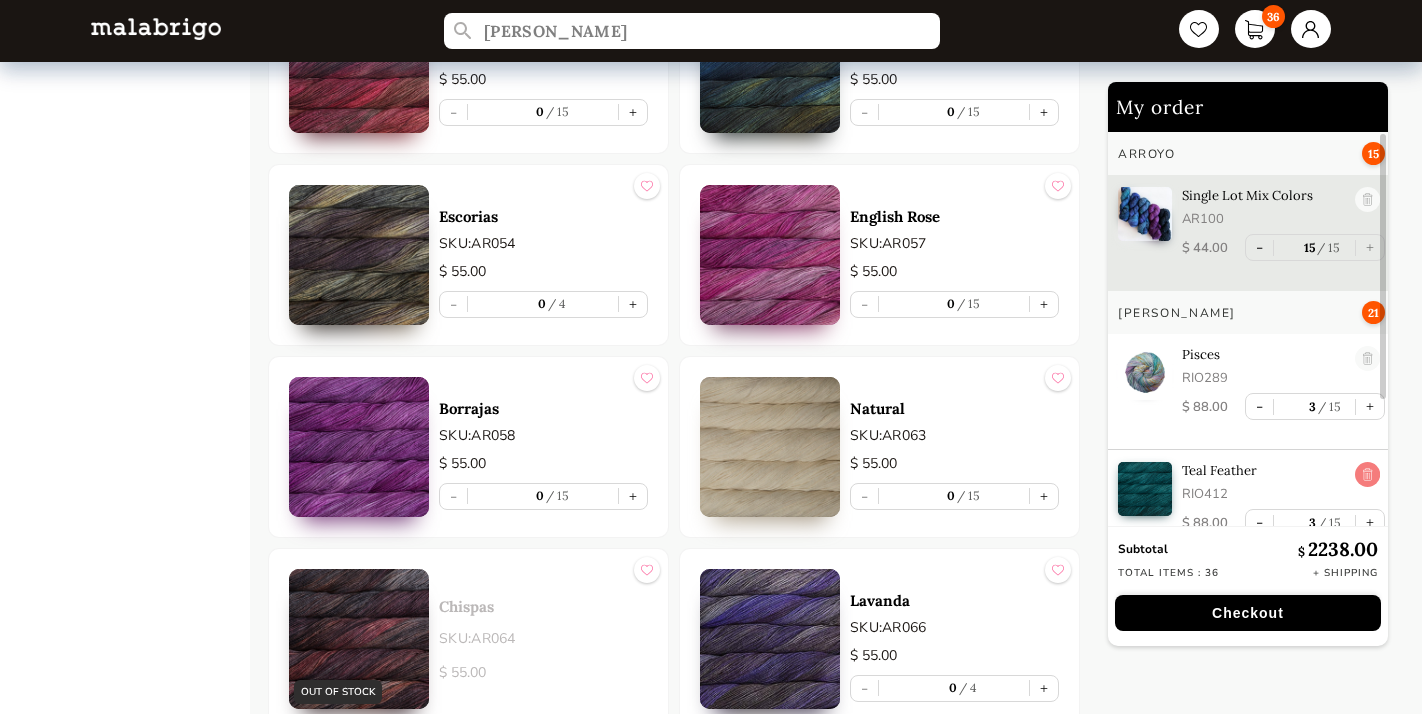 click at bounding box center [1367, 475] 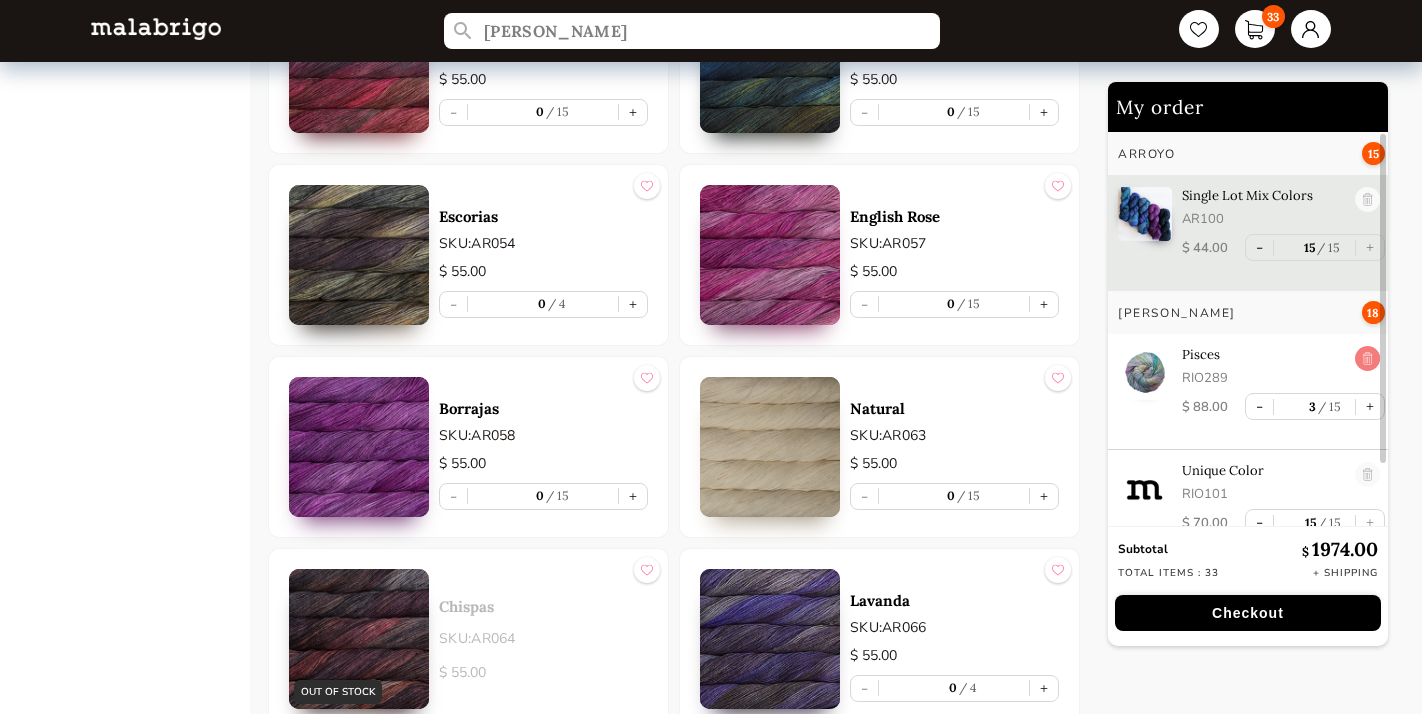click at bounding box center (1367, 359) 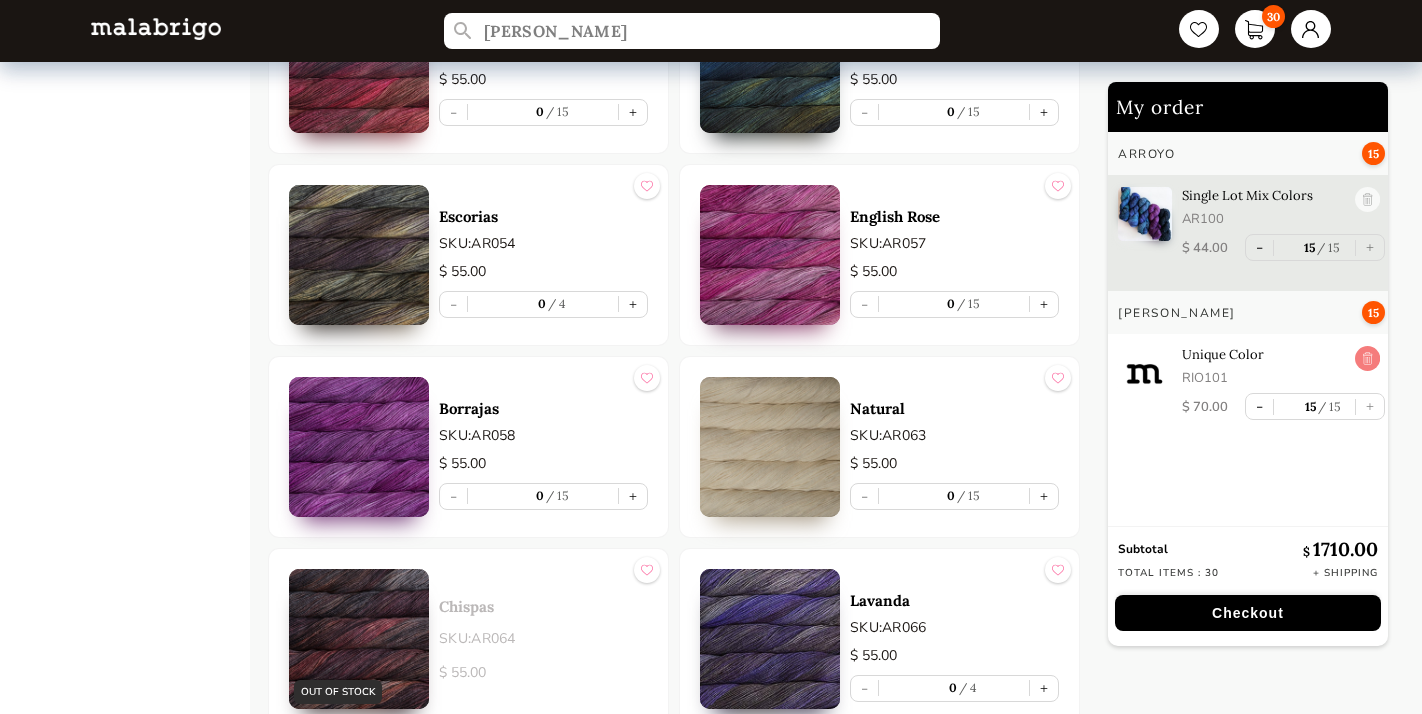 click at bounding box center (1367, 359) 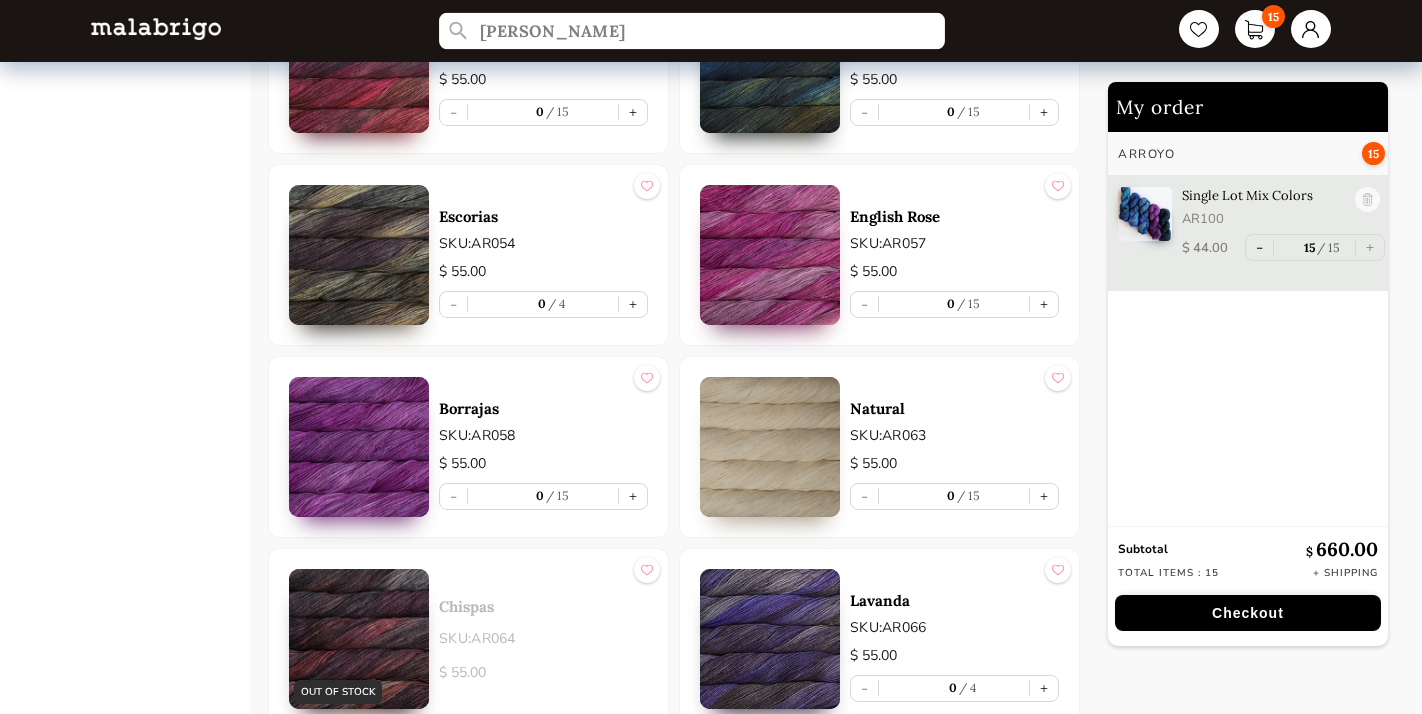 drag, startPoint x: 549, startPoint y: 26, endPoint x: 389, endPoint y: 26, distance: 160 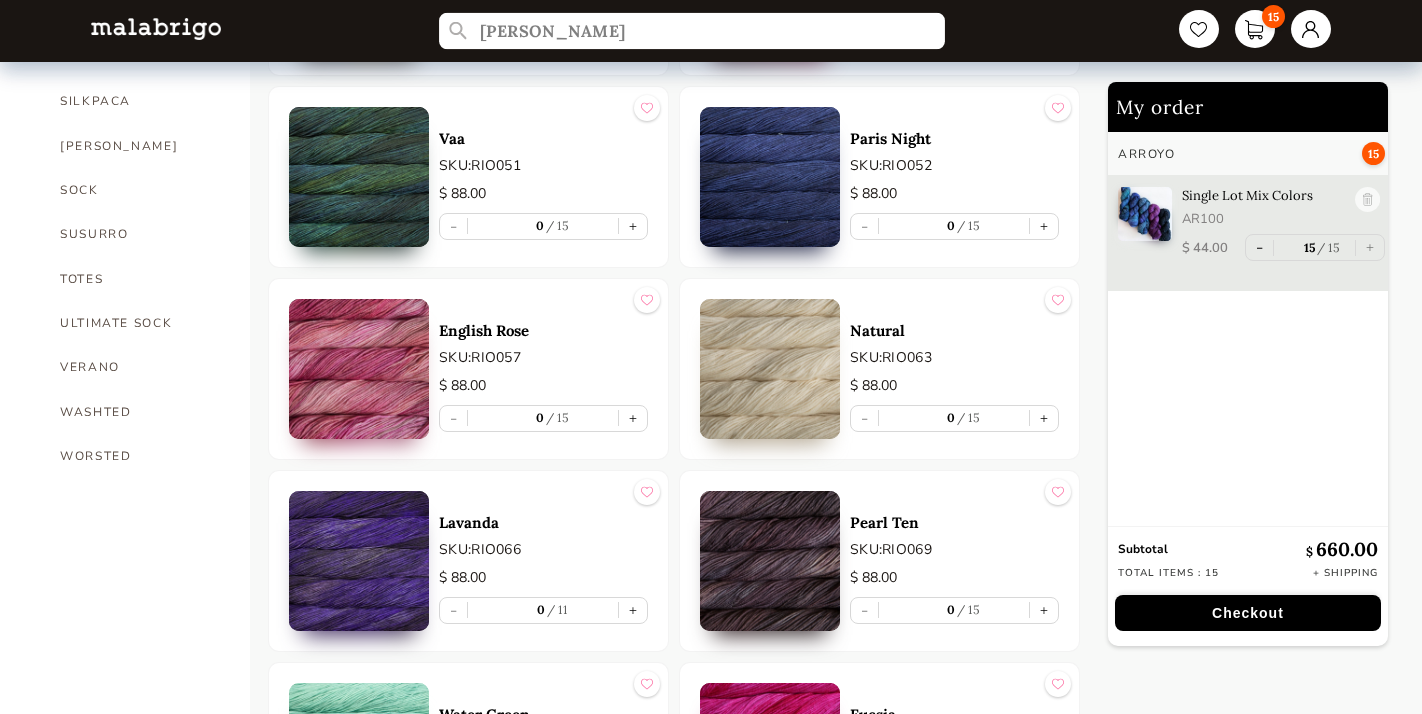 scroll, scrollTop: 1377, scrollLeft: 0, axis: vertical 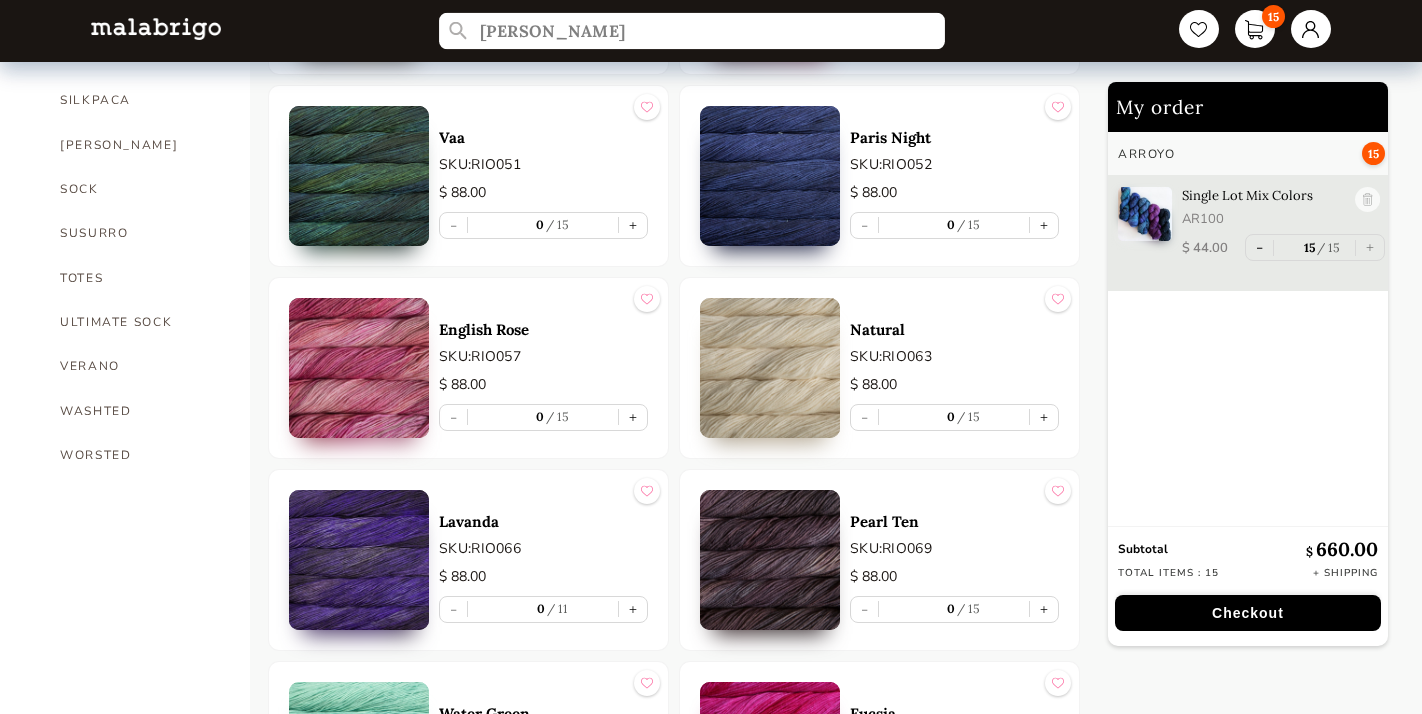 type on "[PERSON_NAME]" 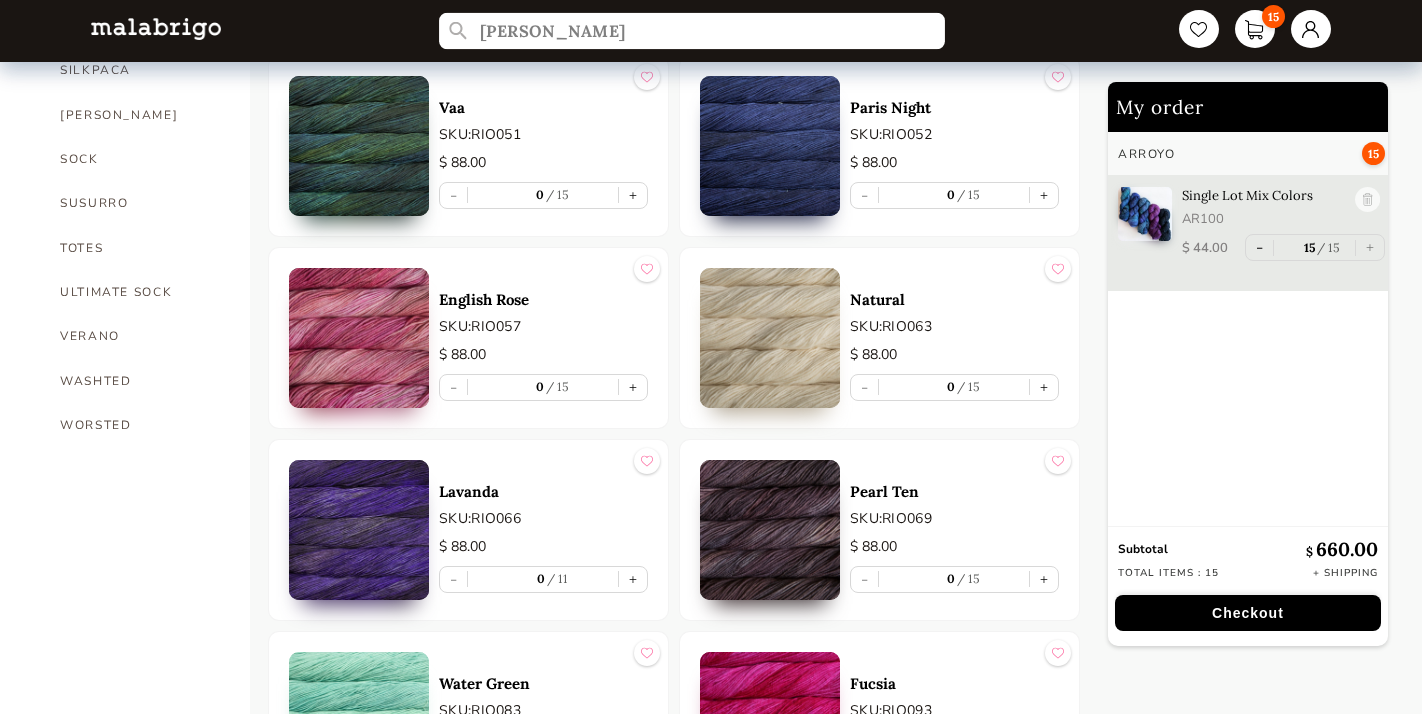 scroll, scrollTop: 1394, scrollLeft: 0, axis: vertical 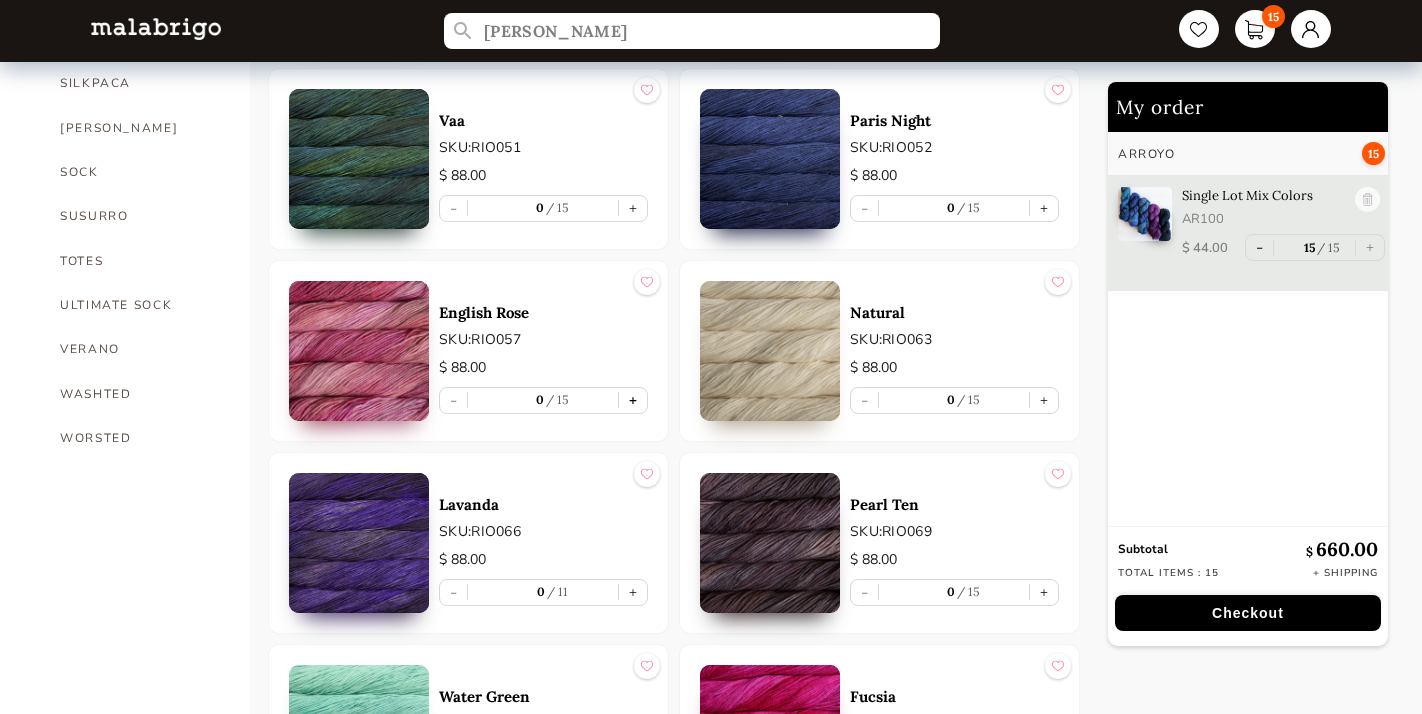 click on "+" at bounding box center (633, 400) 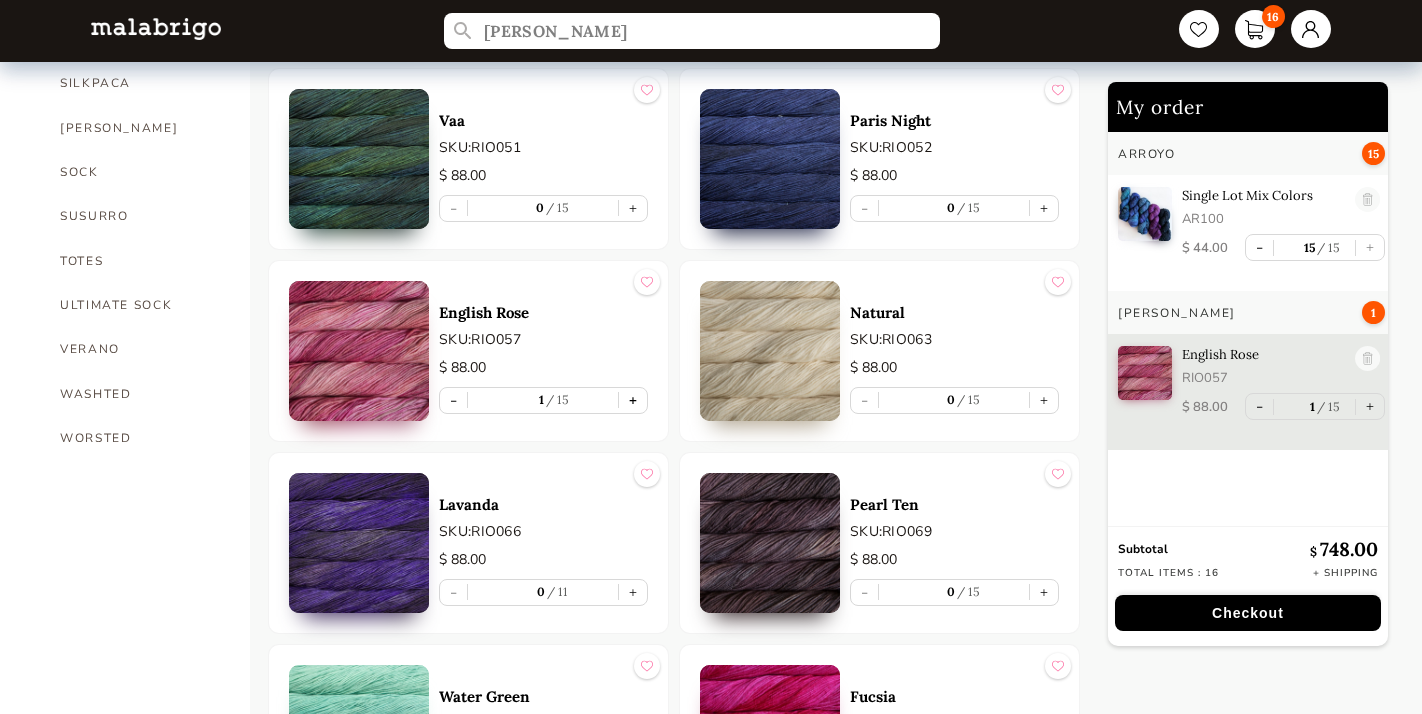 click on "+" at bounding box center [633, 400] 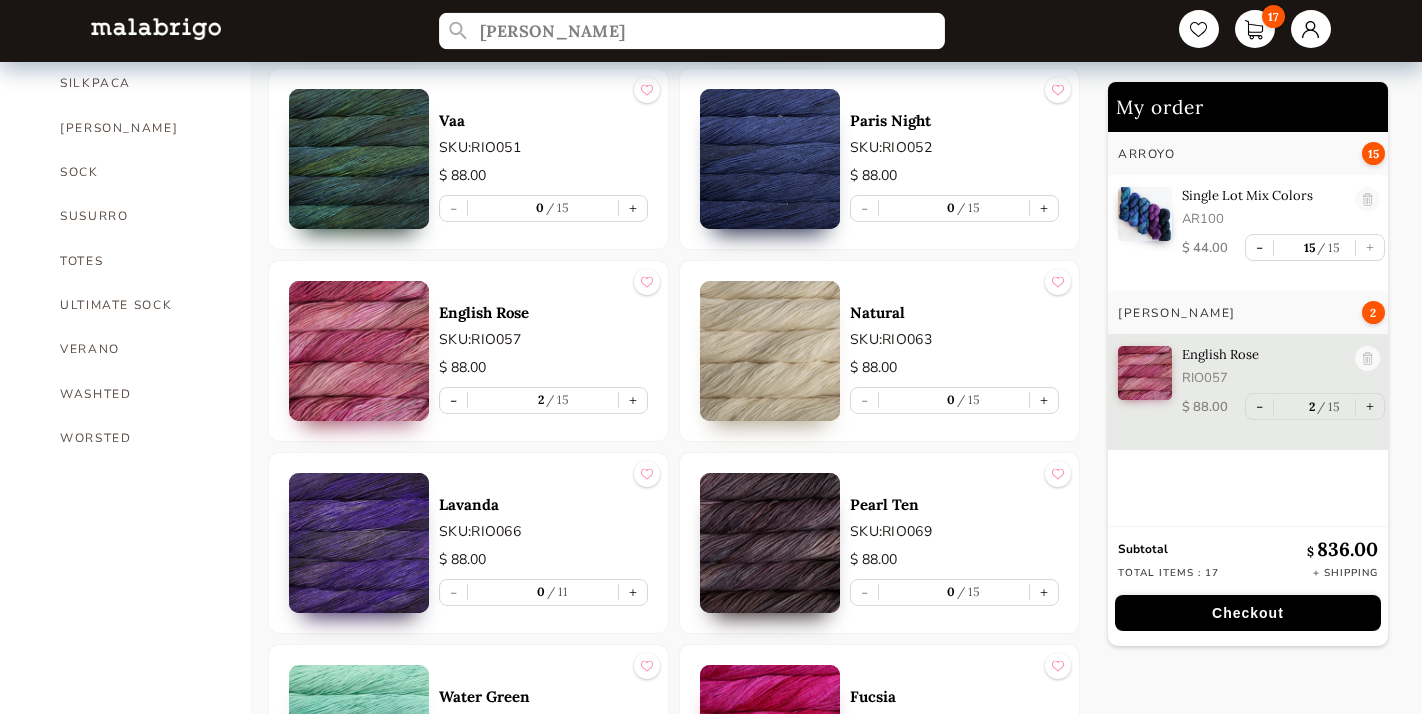 drag, startPoint x: 524, startPoint y: 32, endPoint x: 473, endPoint y: 20, distance: 52.392746 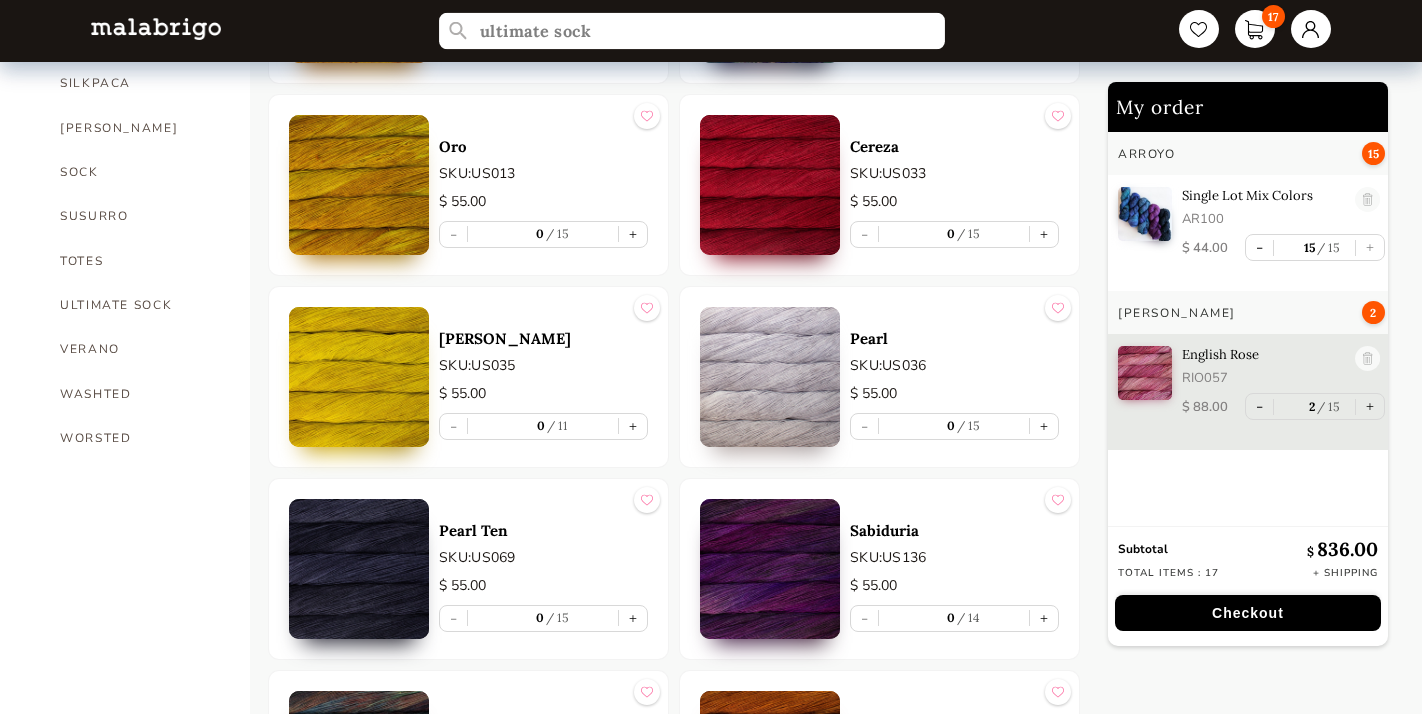 type on "ultimate sock" 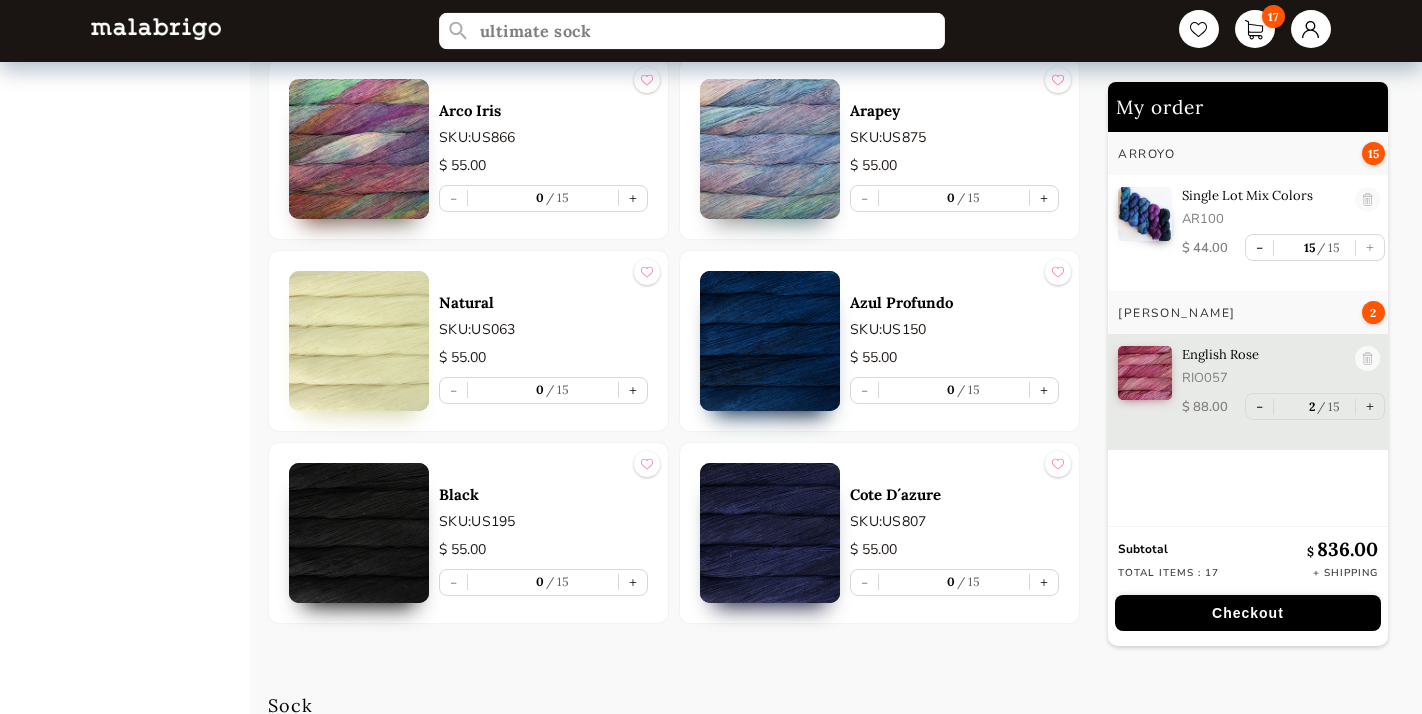 scroll, scrollTop: 4331, scrollLeft: 0, axis: vertical 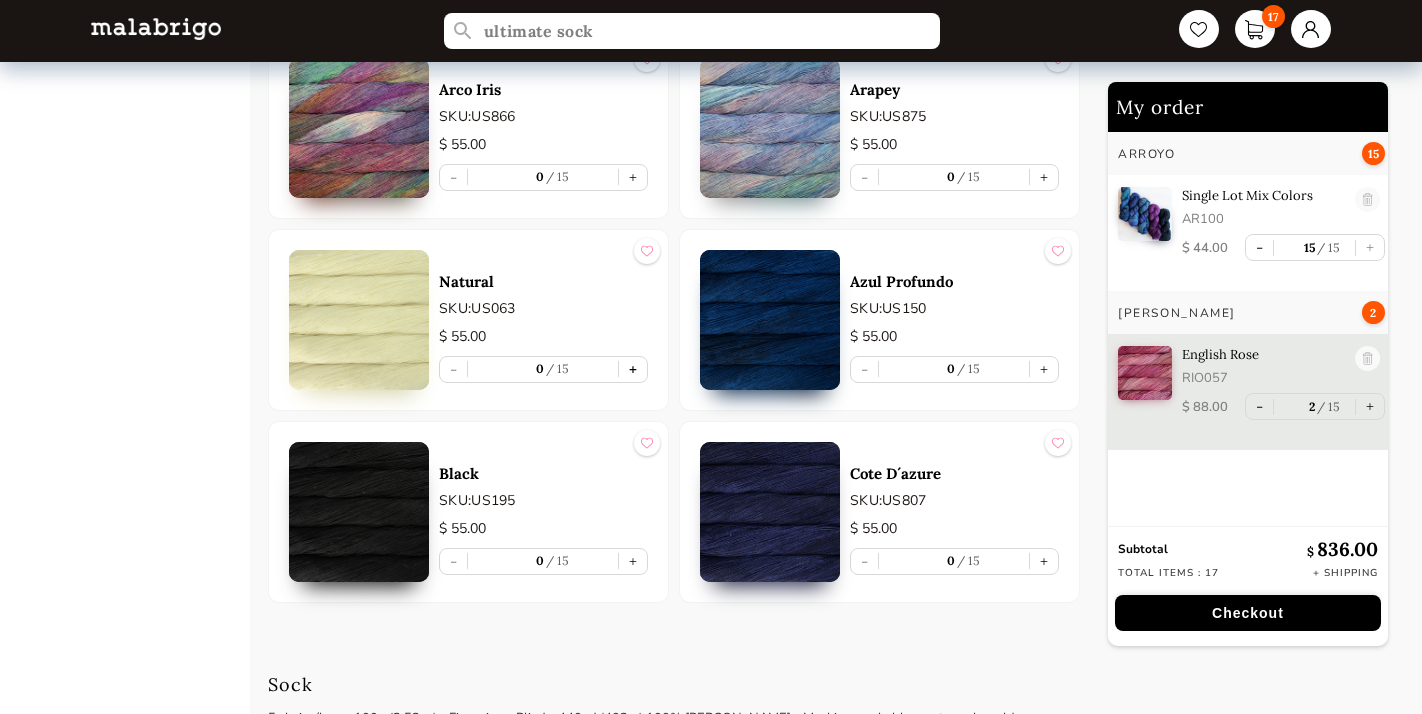 click on "+" at bounding box center (633, 369) 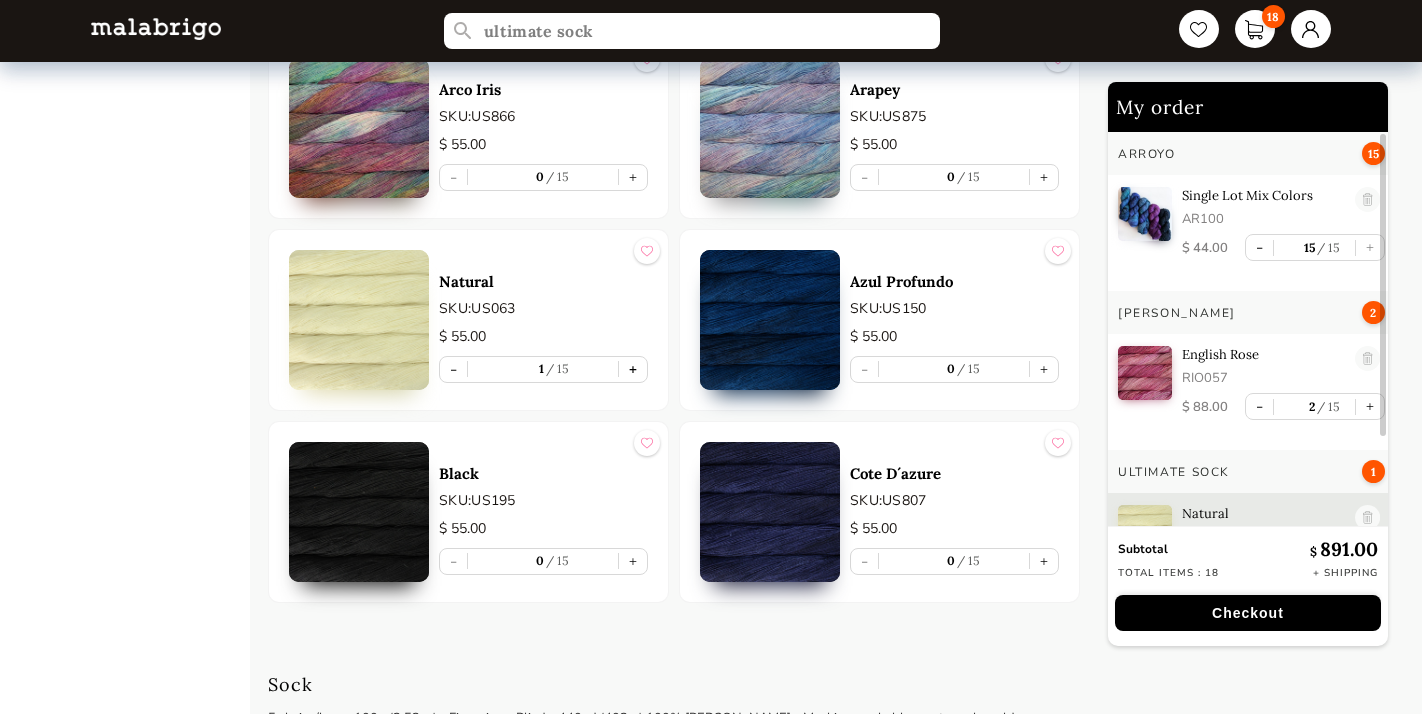 scroll, scrollTop: 58, scrollLeft: 0, axis: vertical 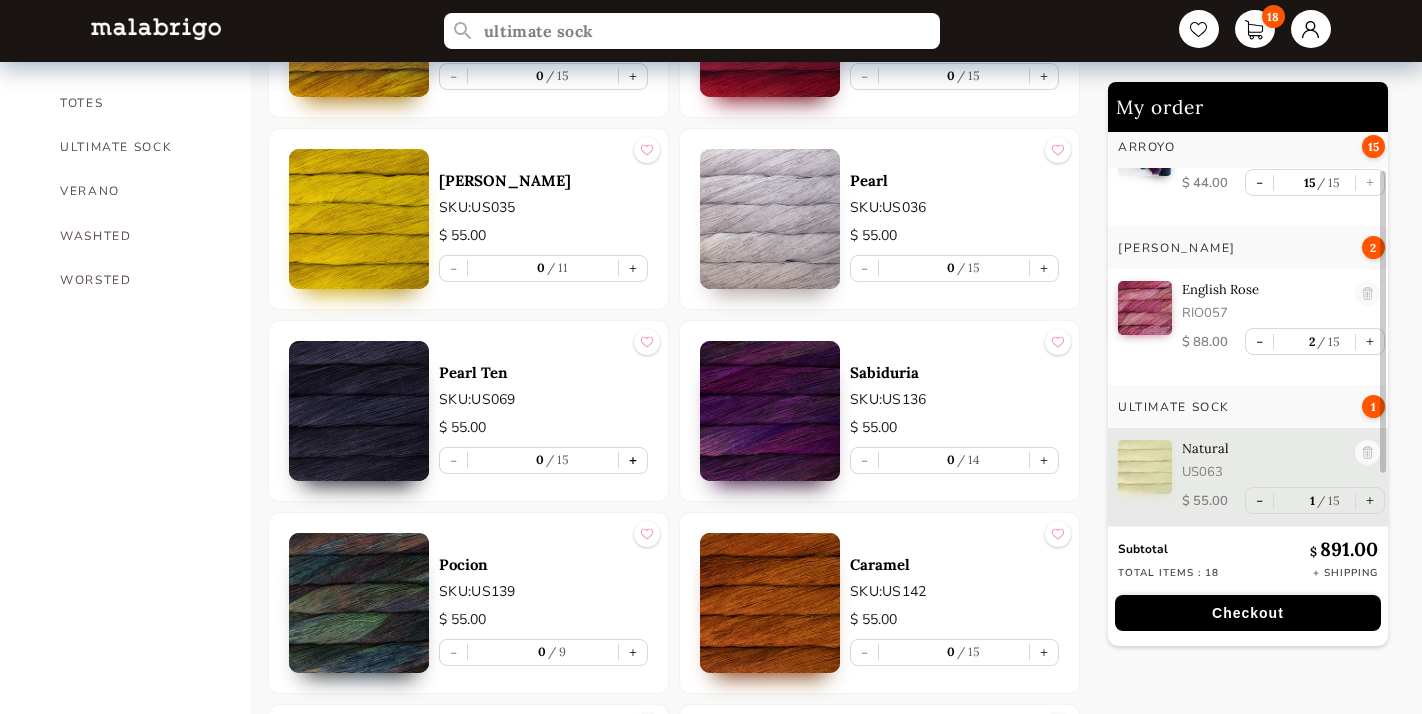 click on "+" at bounding box center (633, 460) 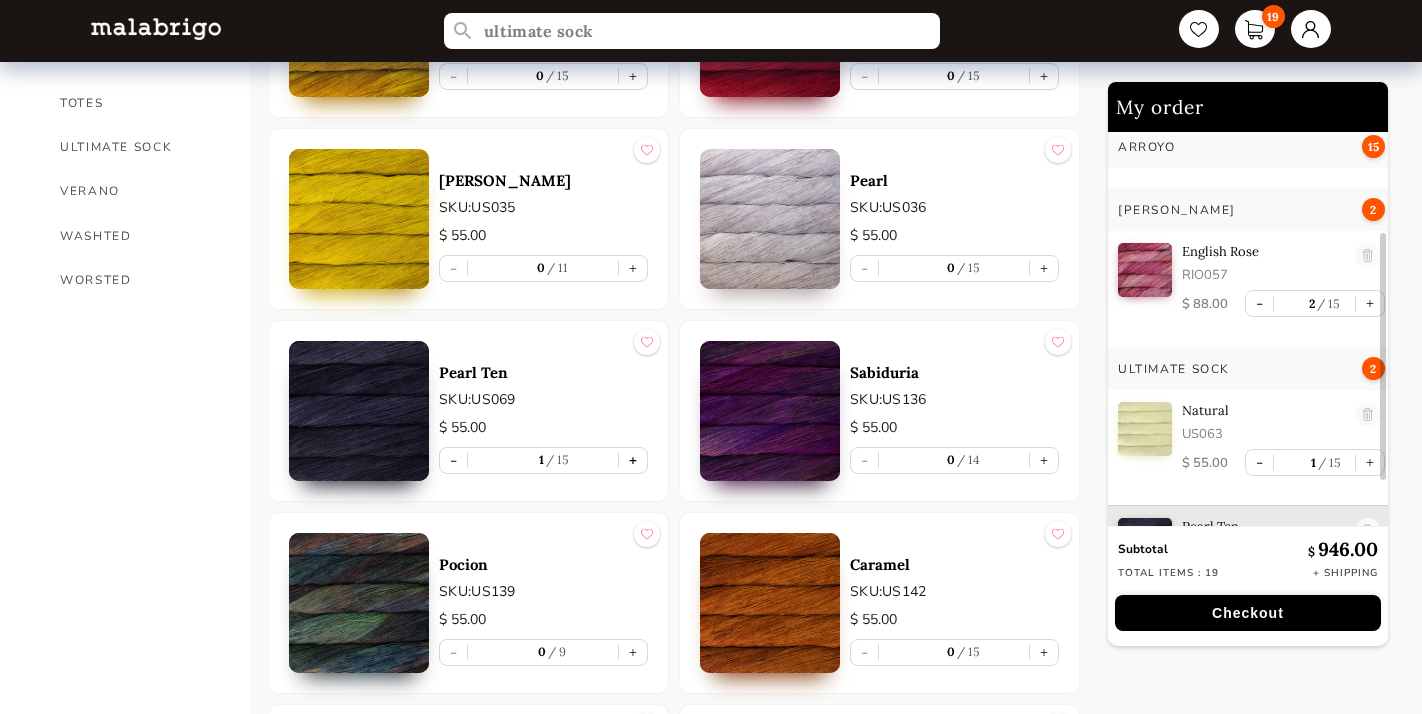 scroll, scrollTop: 174, scrollLeft: 0, axis: vertical 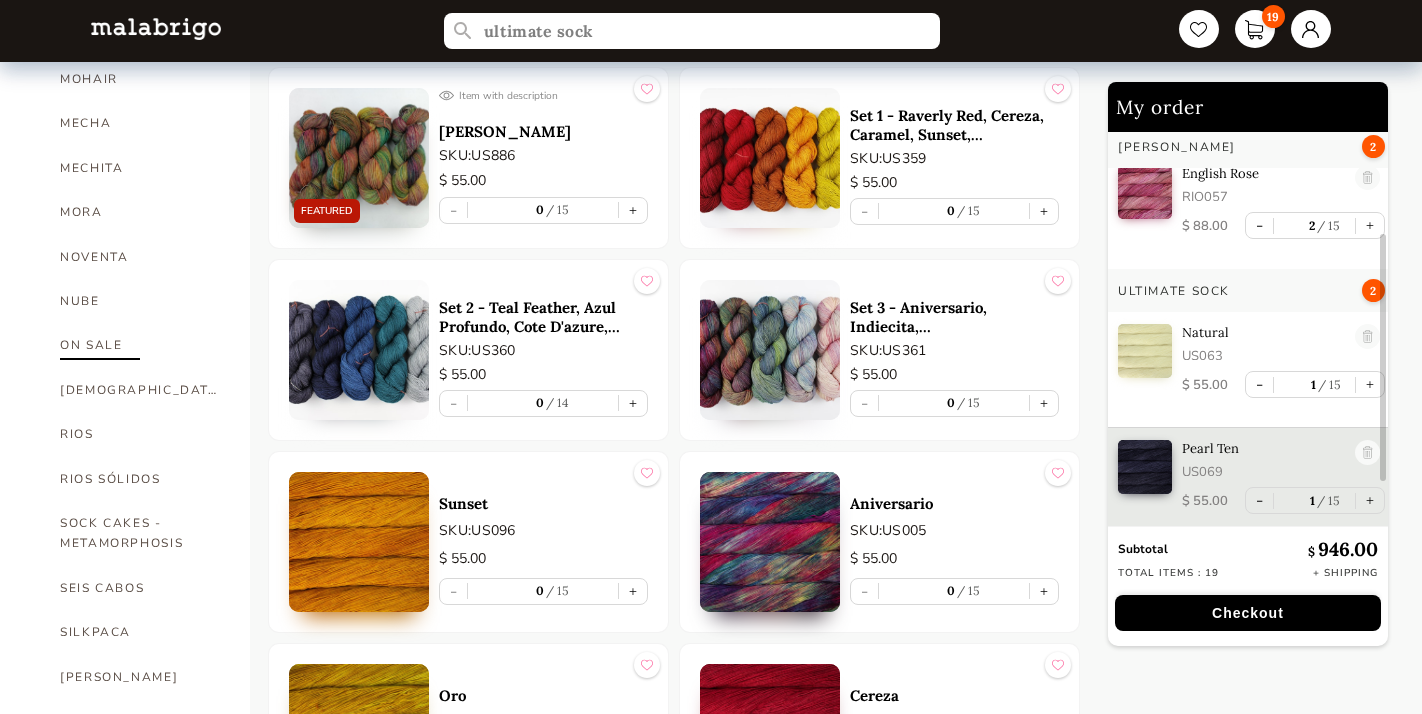 click on "ON SALE" at bounding box center [140, 345] 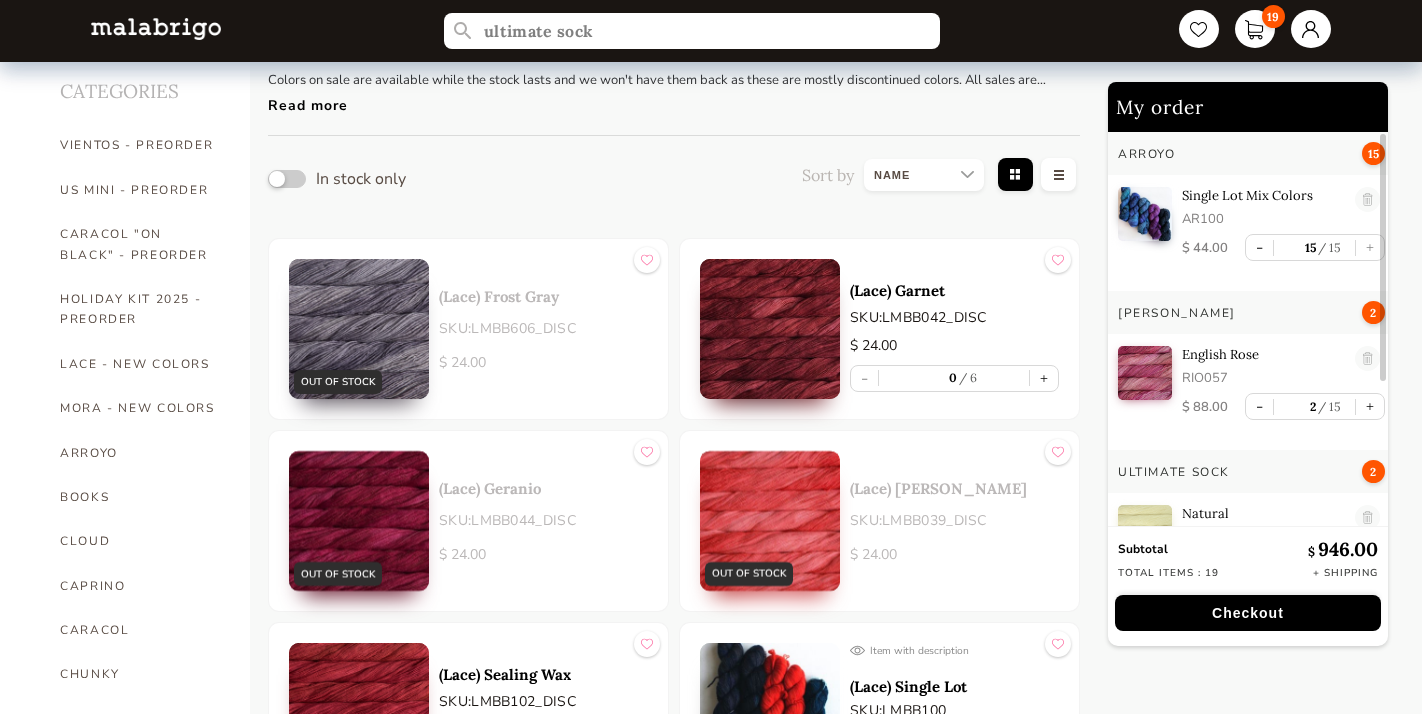 scroll, scrollTop: 0, scrollLeft: 0, axis: both 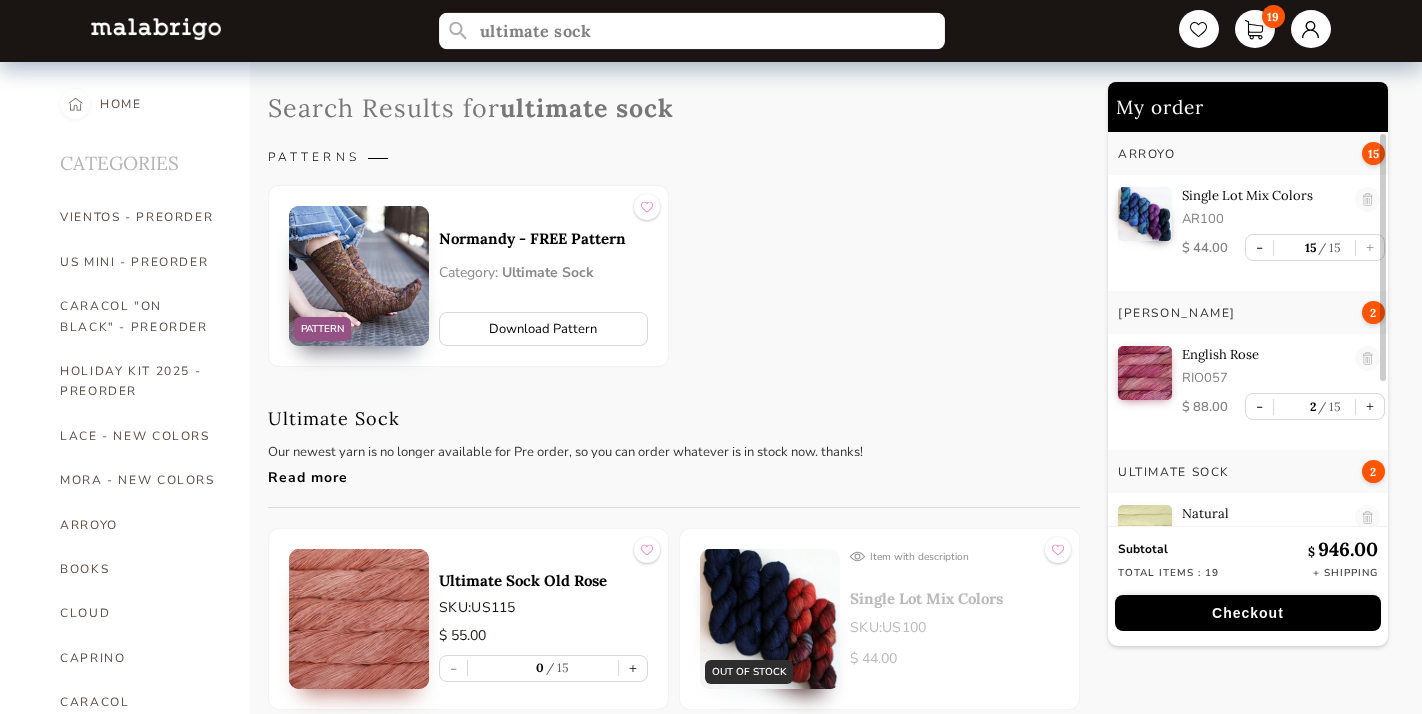 click on "ultimate sock 19" at bounding box center [711, 31] 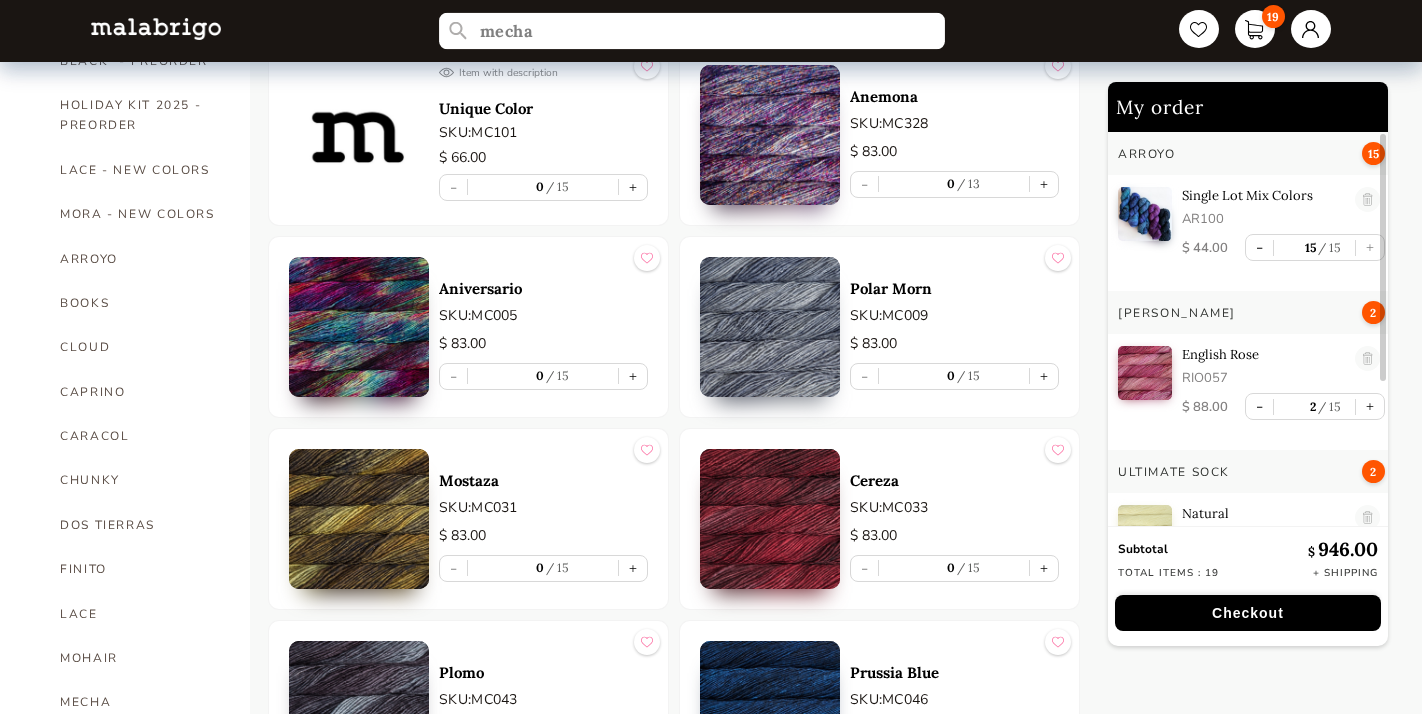 scroll, scrollTop: 299, scrollLeft: 0, axis: vertical 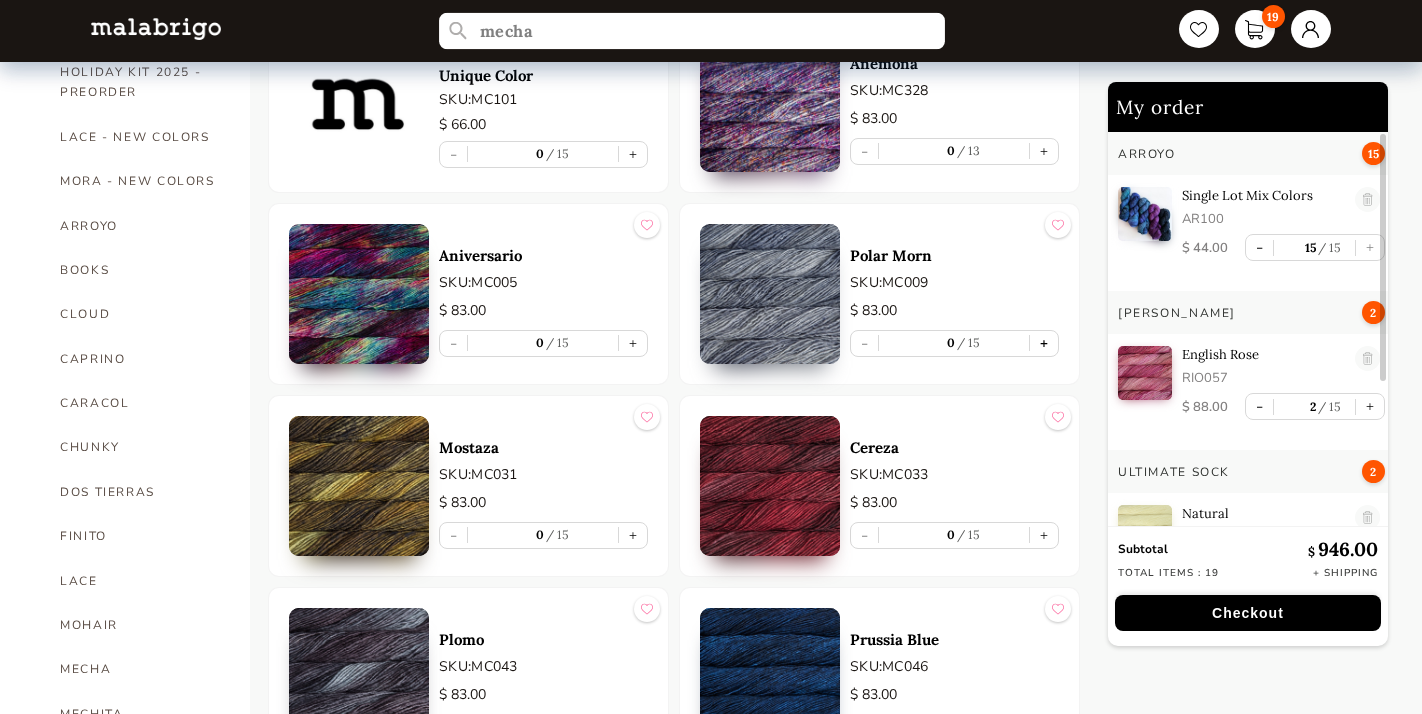type on "mecha" 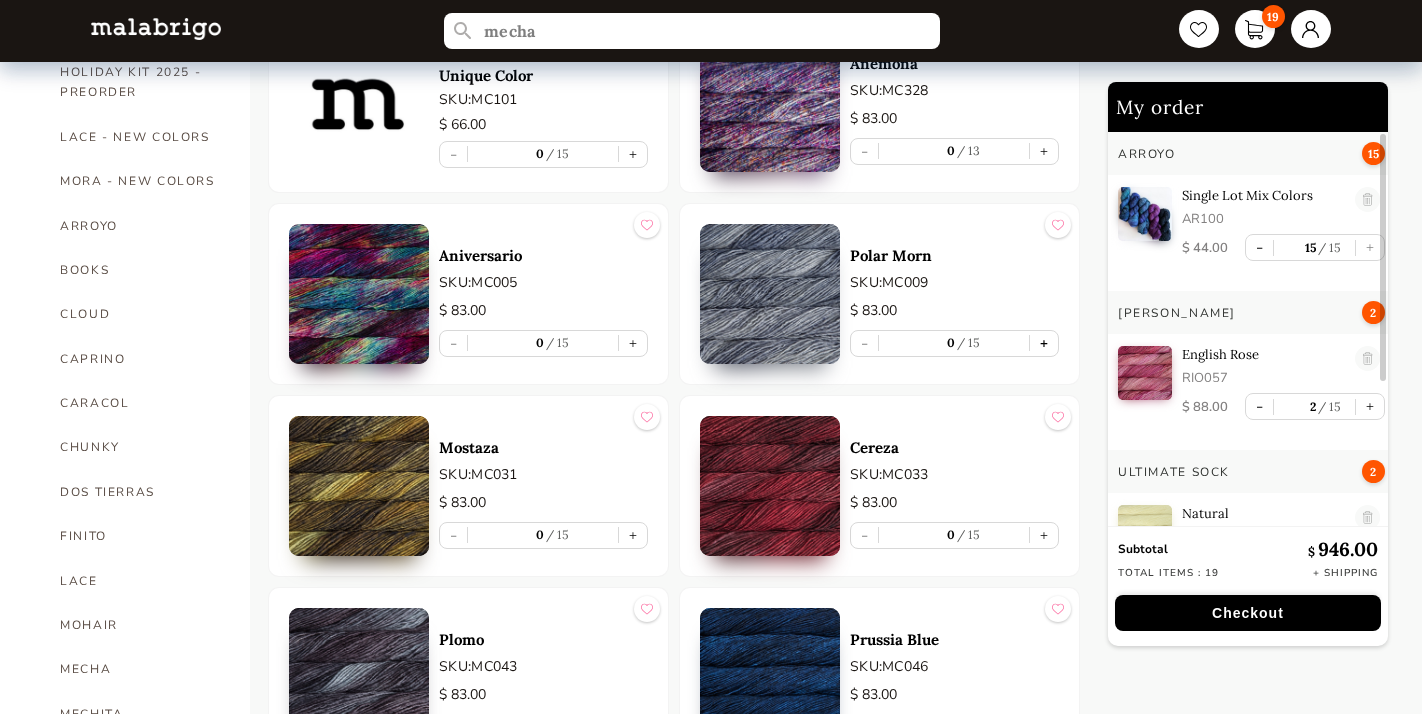 click on "+" at bounding box center [1044, 343] 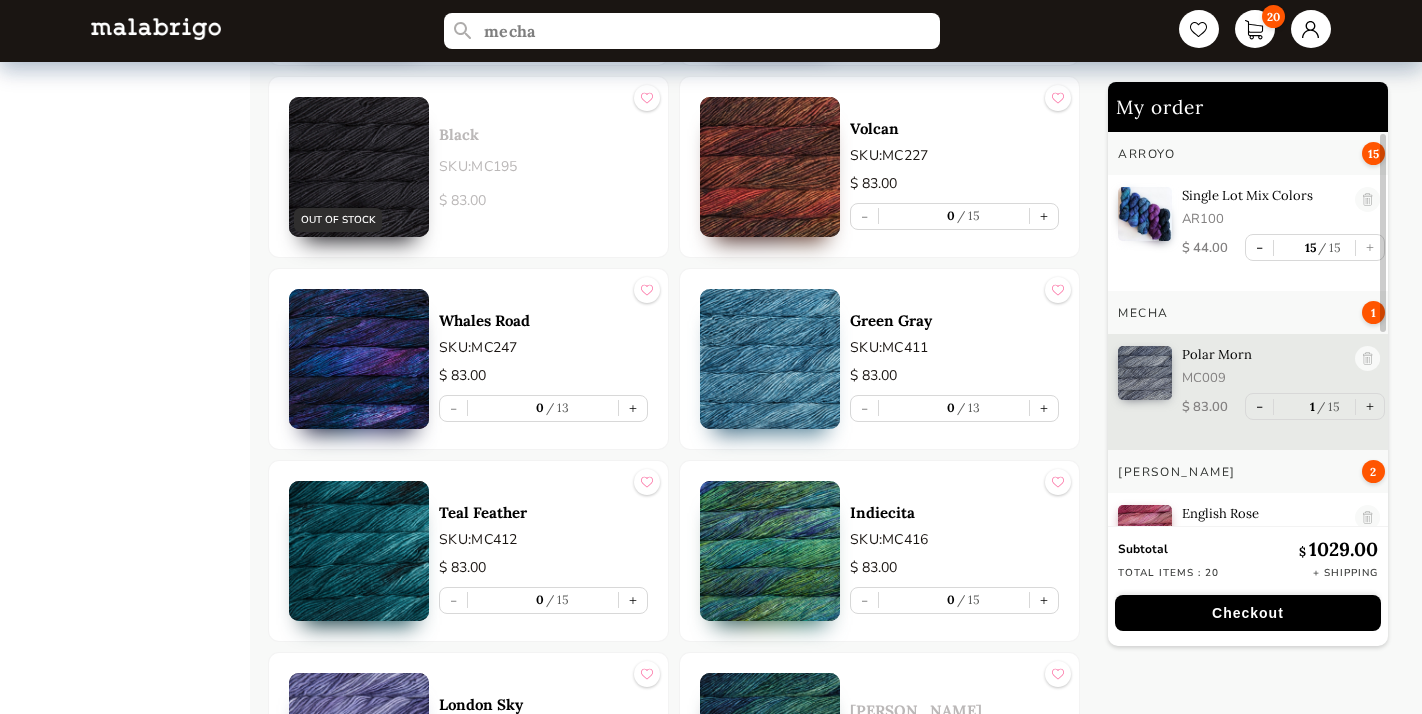 scroll, scrollTop: 2173, scrollLeft: 0, axis: vertical 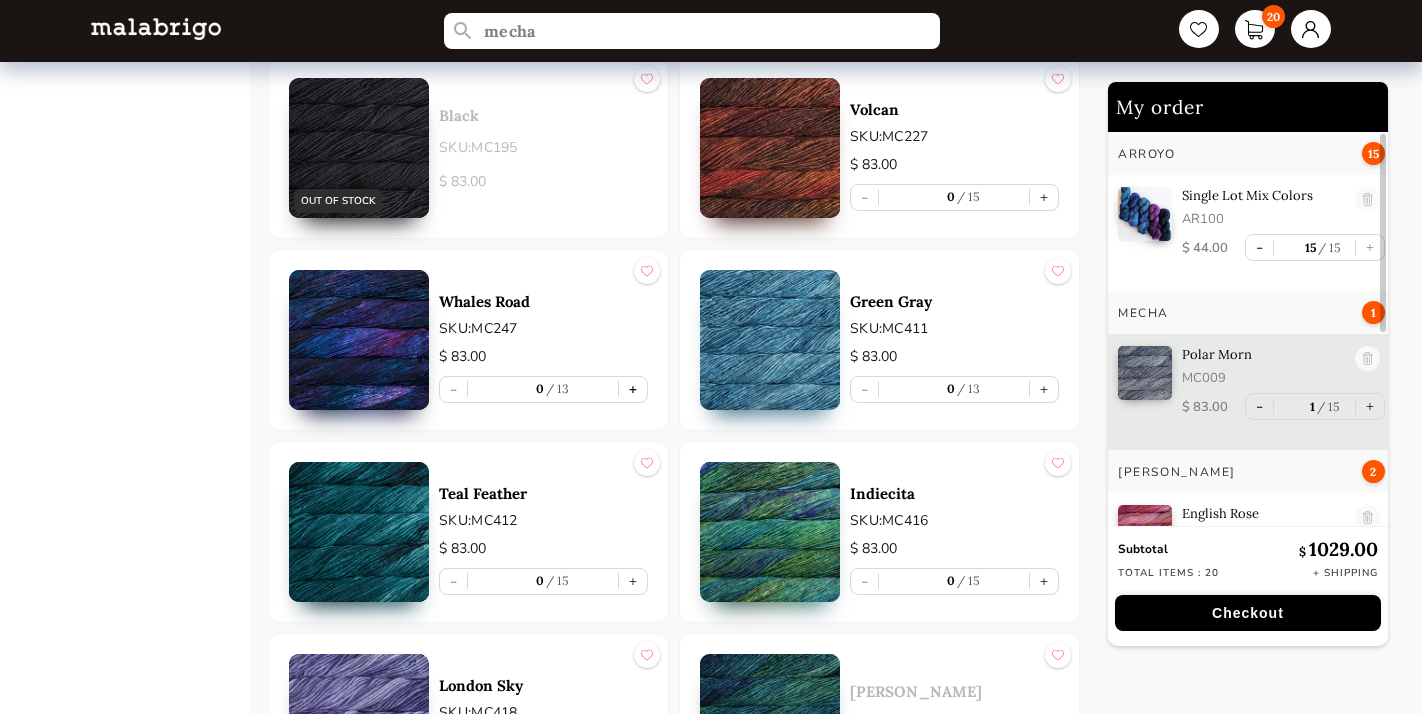 click on "+" at bounding box center (633, 389) 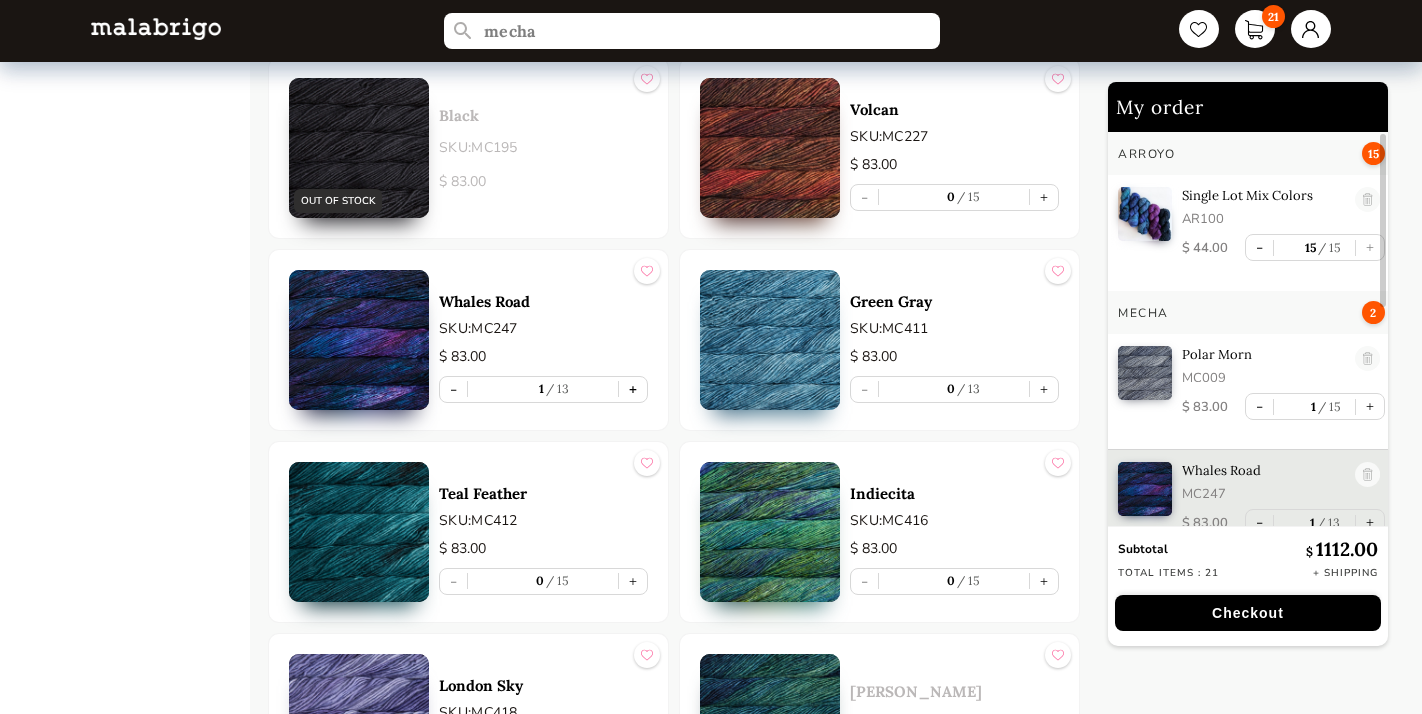 scroll, scrollTop: 15, scrollLeft: 0, axis: vertical 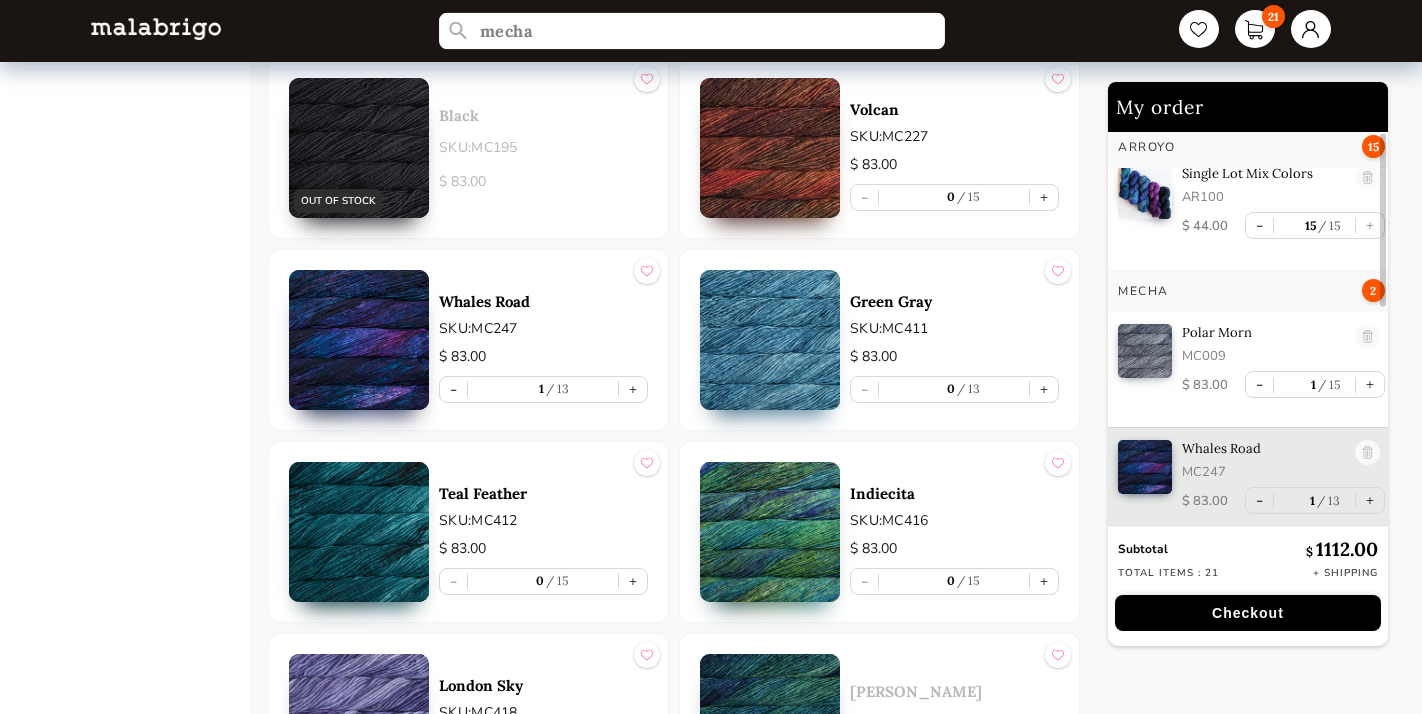drag, startPoint x: 542, startPoint y: 31, endPoint x: 430, endPoint y: 31, distance: 112 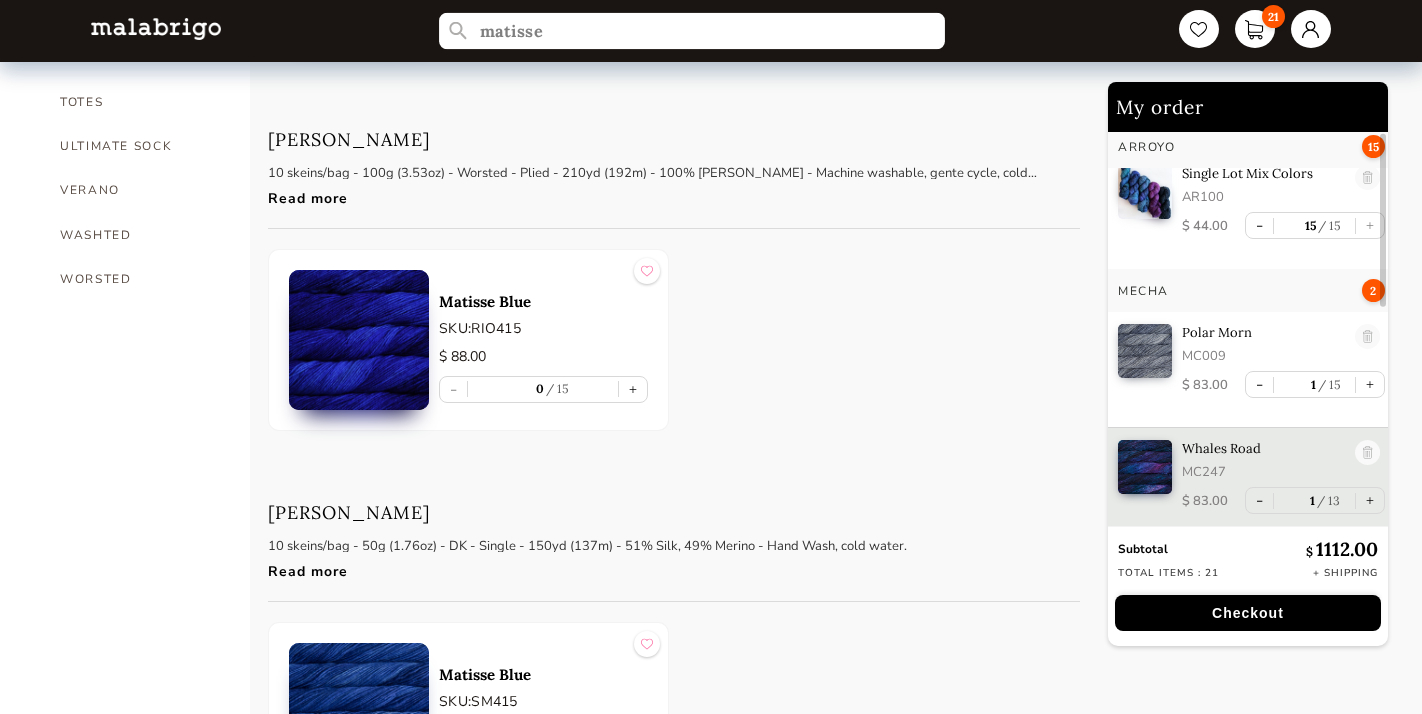 scroll, scrollTop: 1539, scrollLeft: 0, axis: vertical 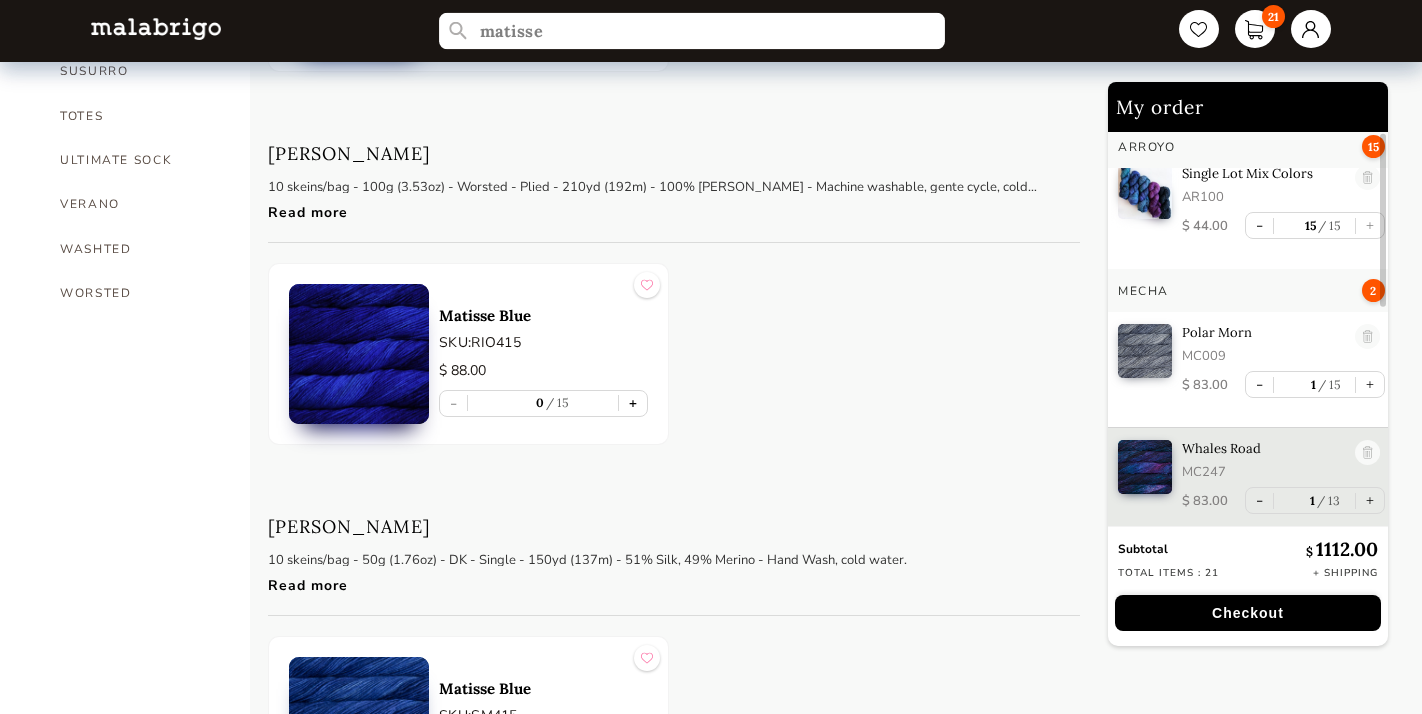 type on "matisse" 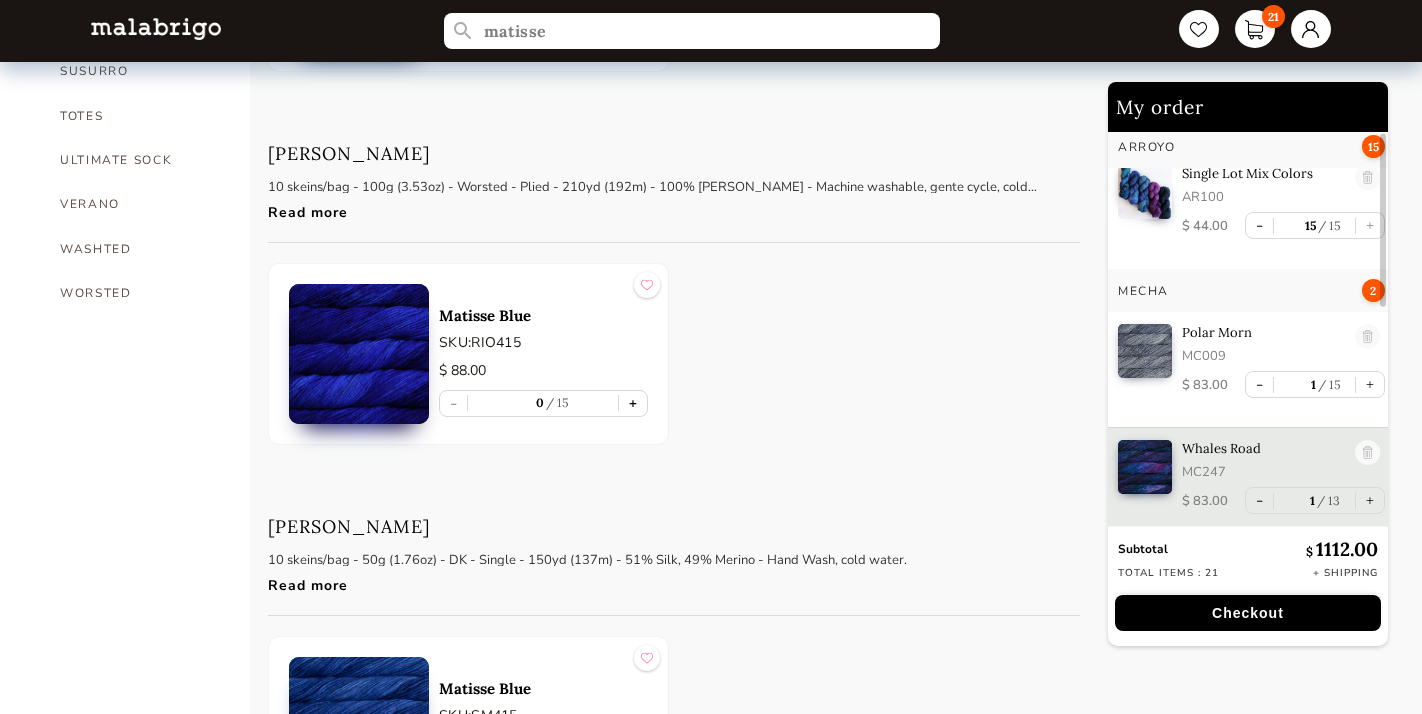 click on "+" at bounding box center (633, 403) 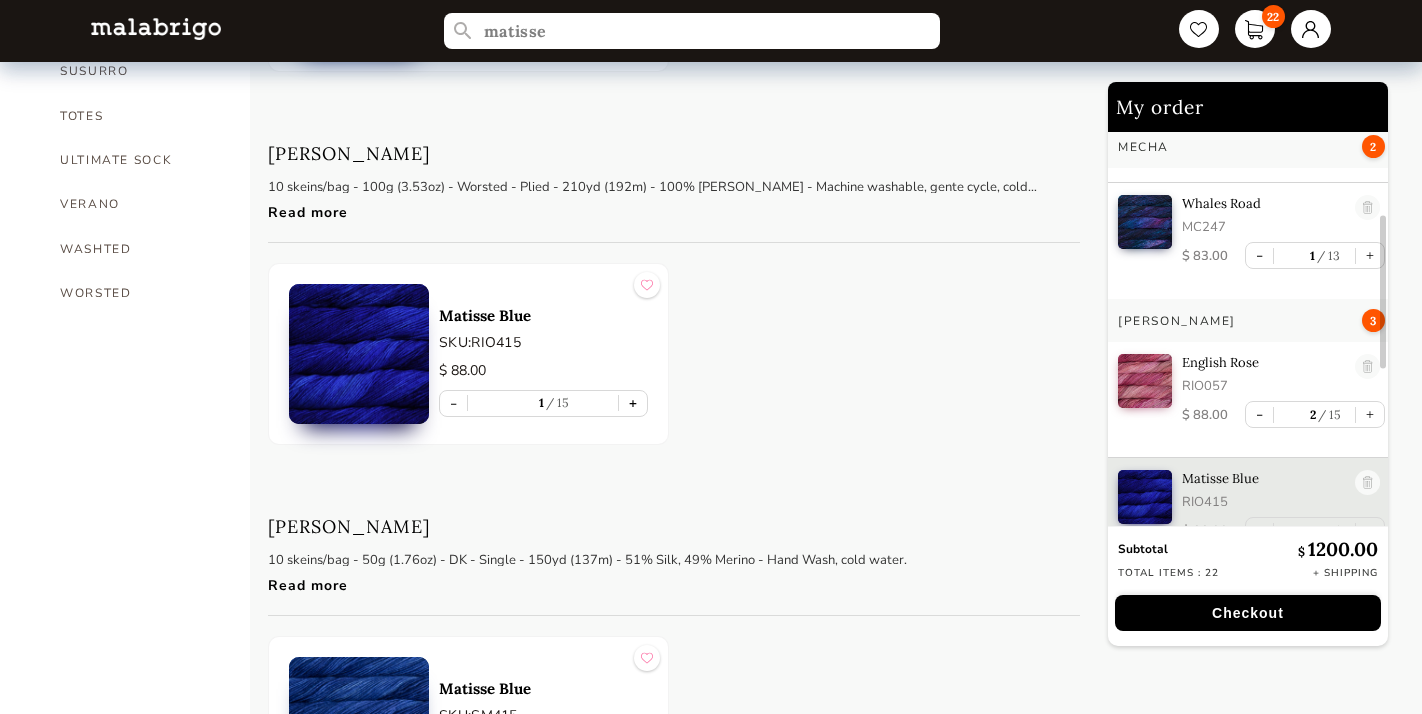 scroll, scrollTop: 290, scrollLeft: 0, axis: vertical 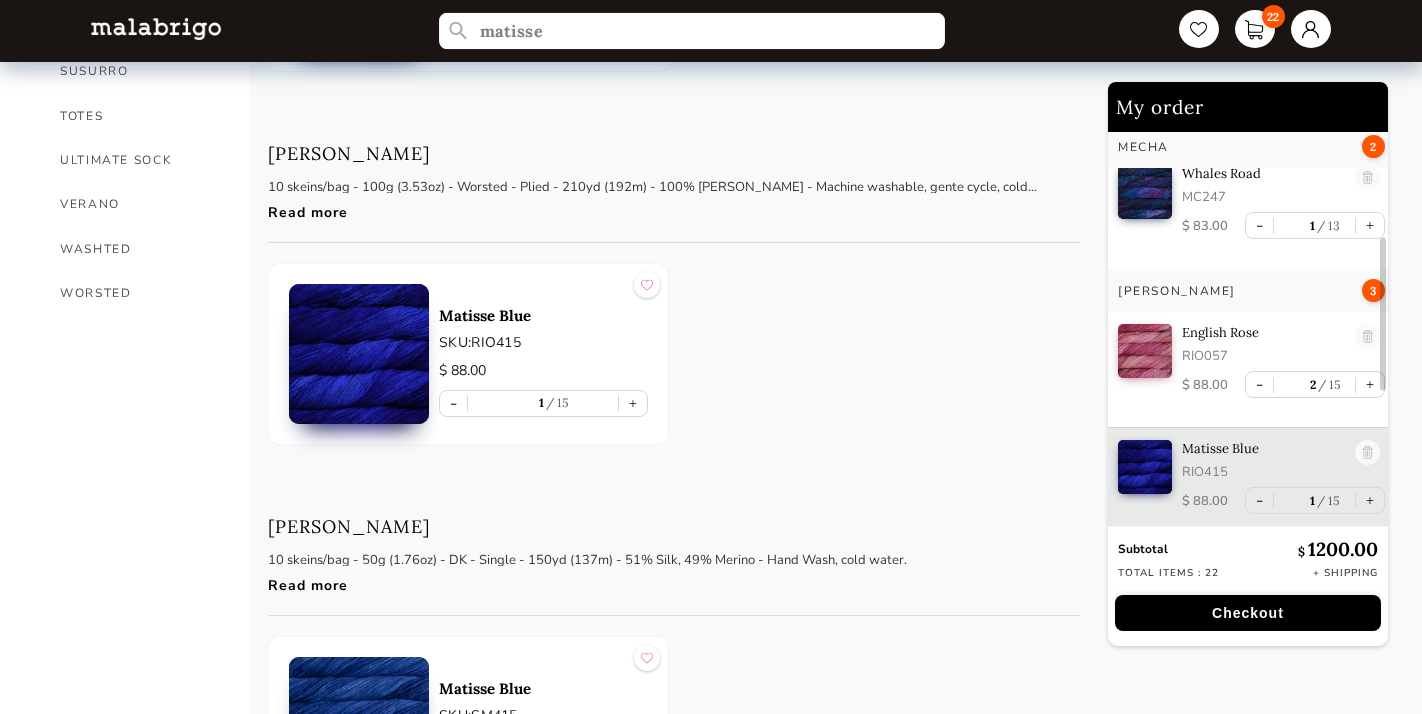 drag, startPoint x: 564, startPoint y: 33, endPoint x: 397, endPoint y: 31, distance: 167.01198 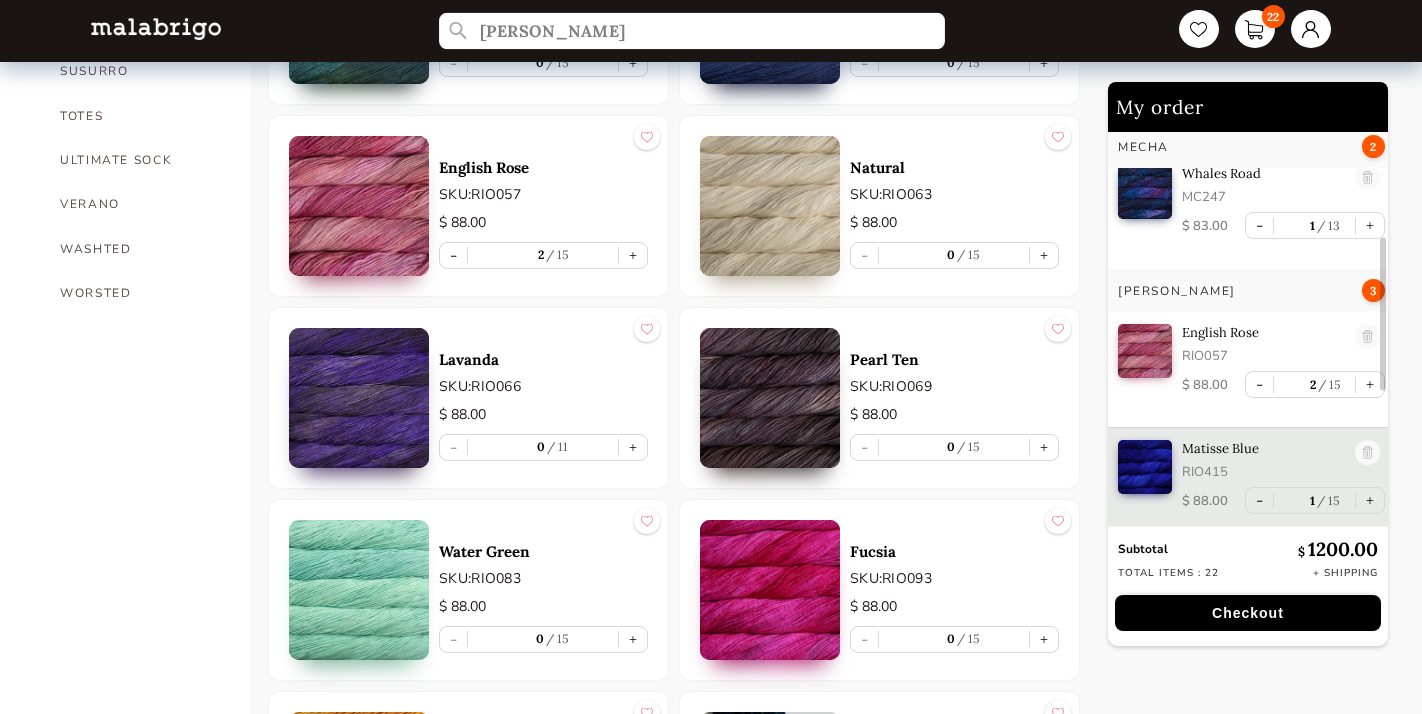 type on "[PERSON_NAME]" 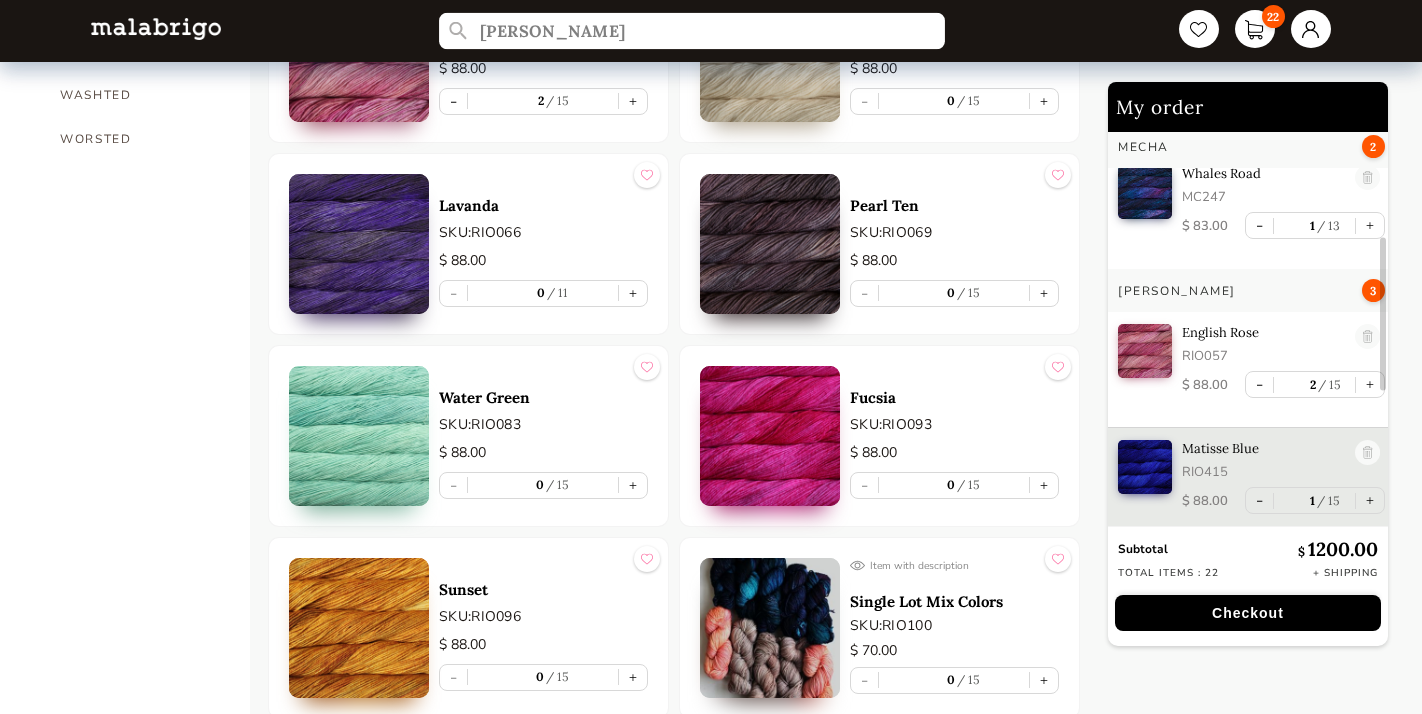 scroll, scrollTop: 1701, scrollLeft: 0, axis: vertical 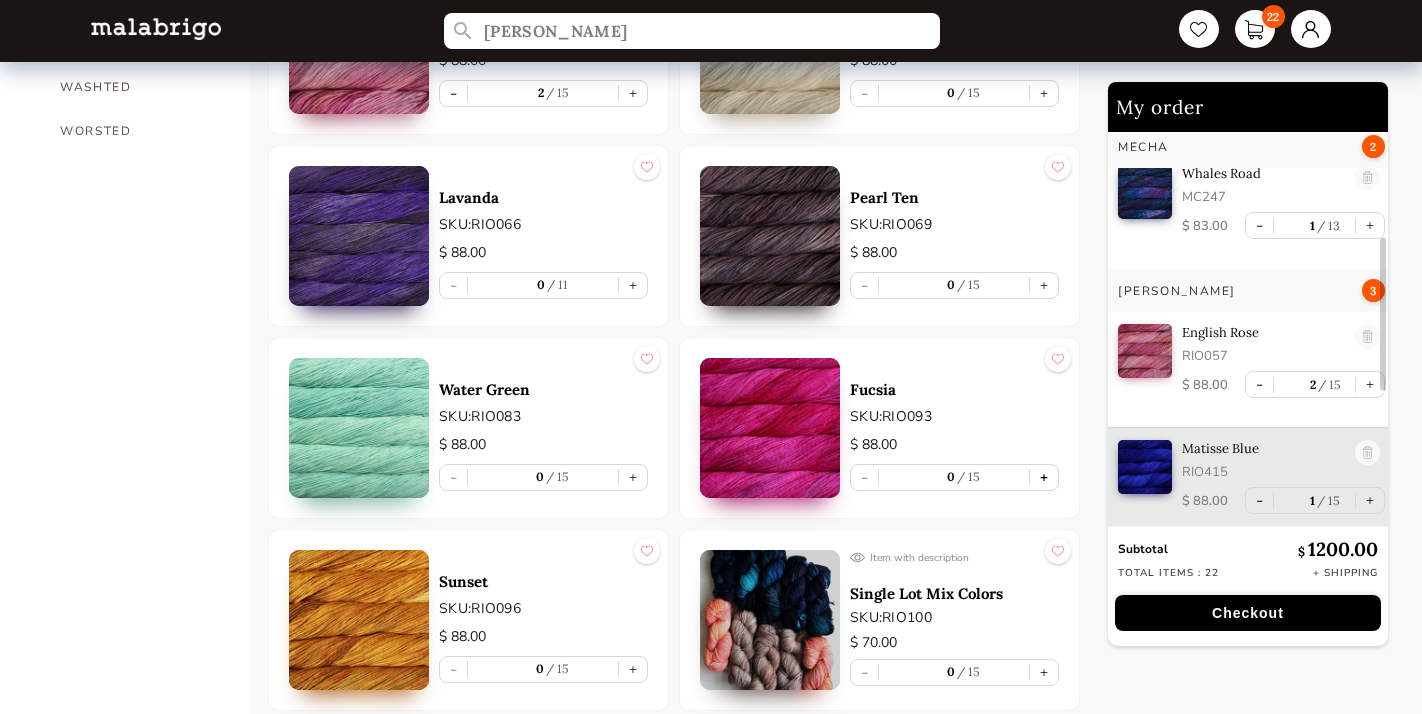 click on "+" at bounding box center (1044, 477) 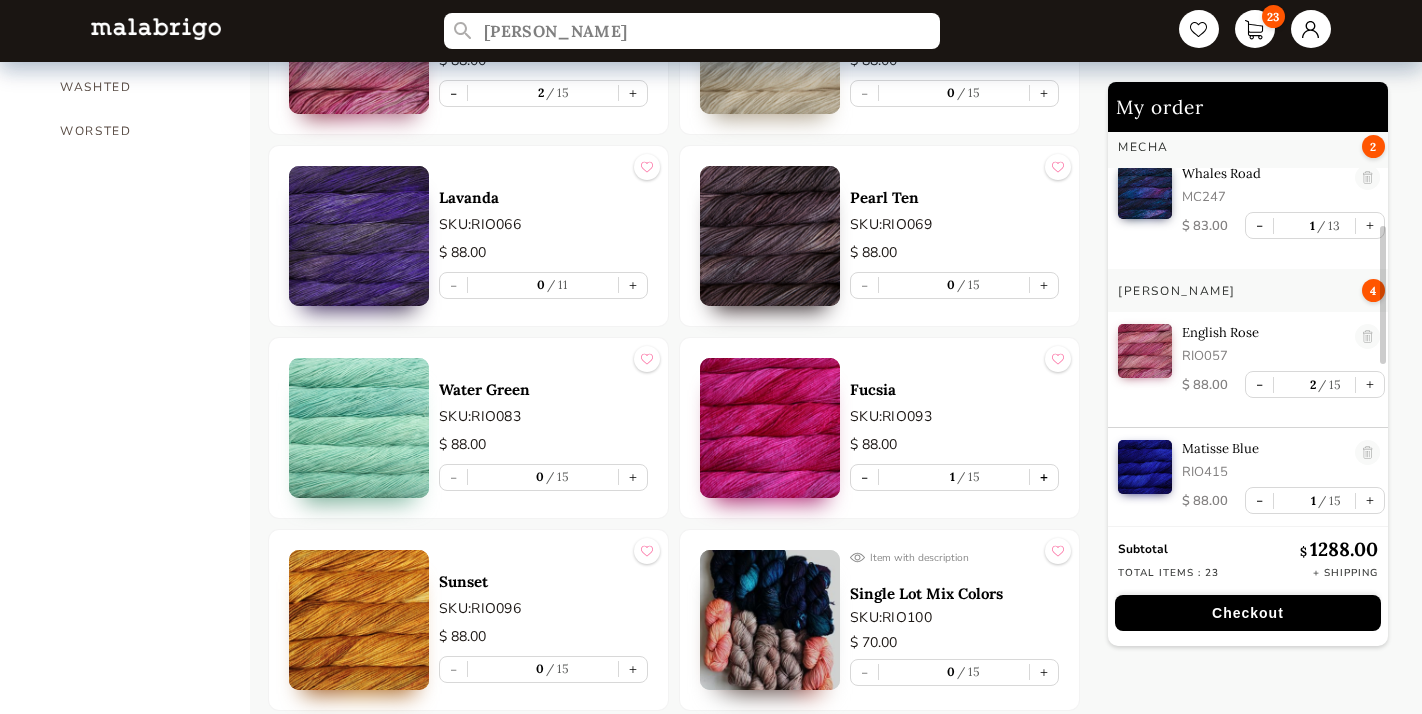 click on "+" at bounding box center (1044, 477) 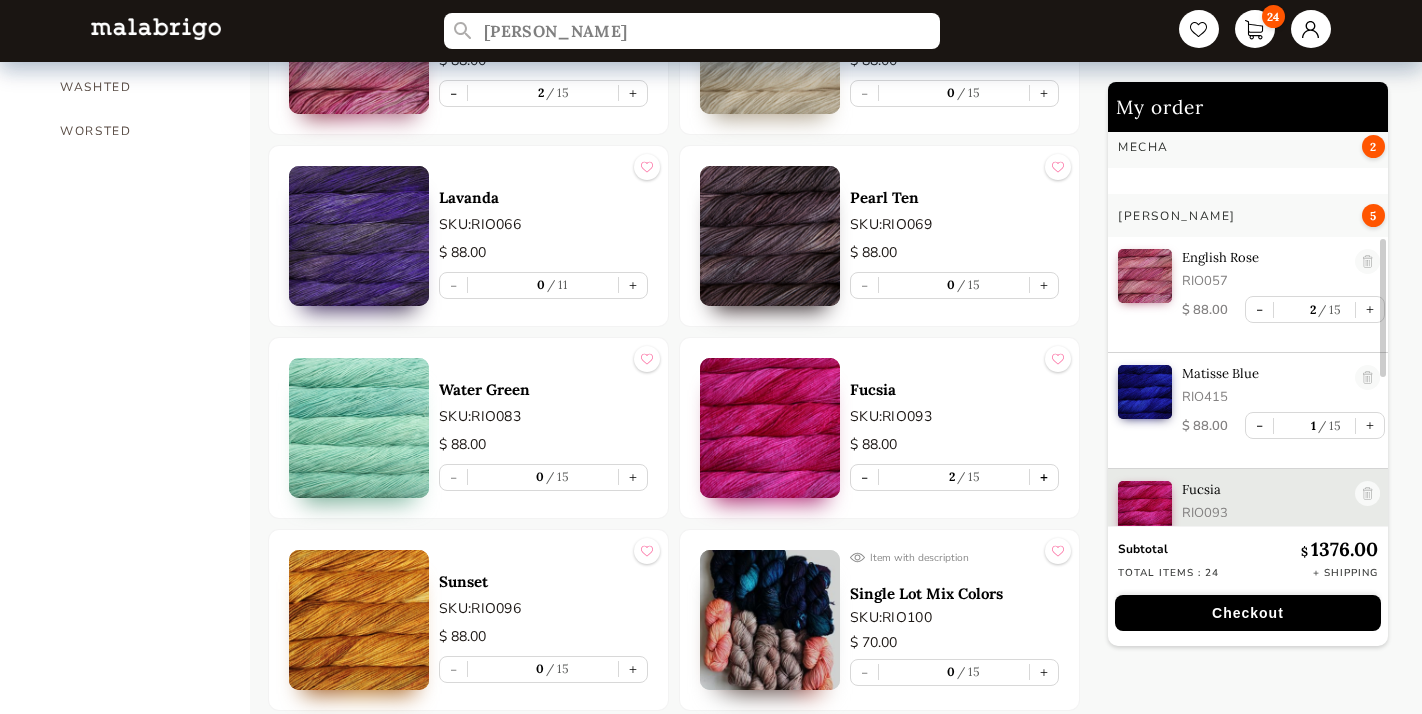 scroll, scrollTop: 419, scrollLeft: 0, axis: vertical 